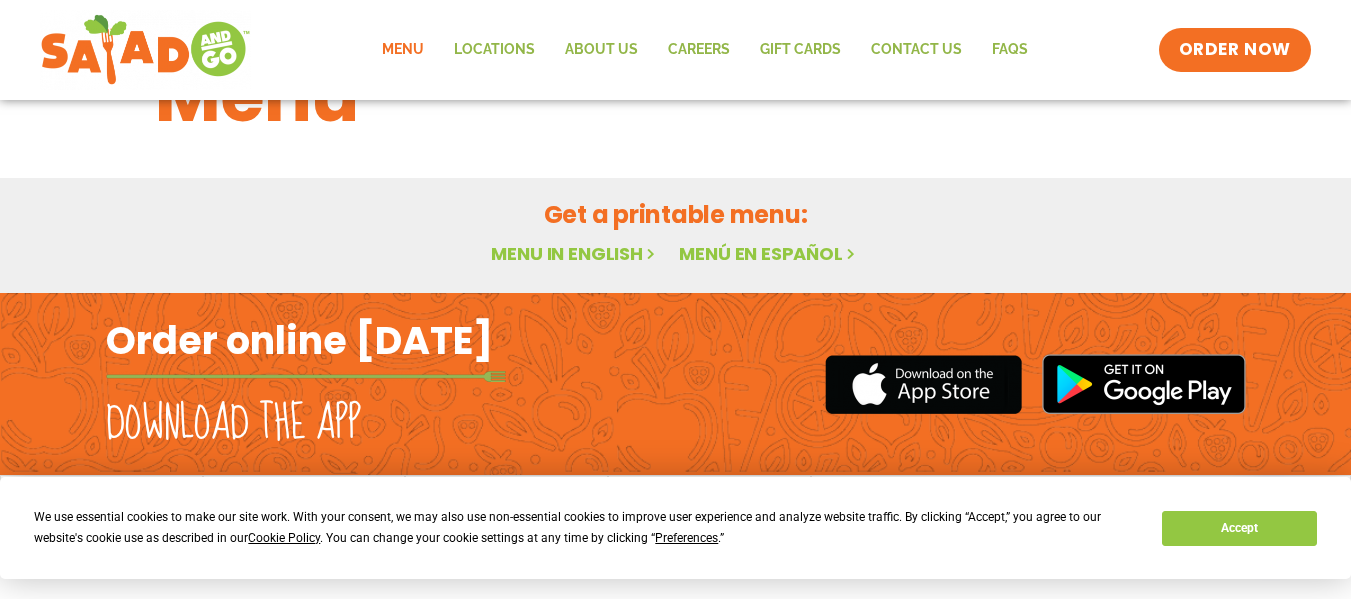 scroll, scrollTop: 0, scrollLeft: 0, axis: both 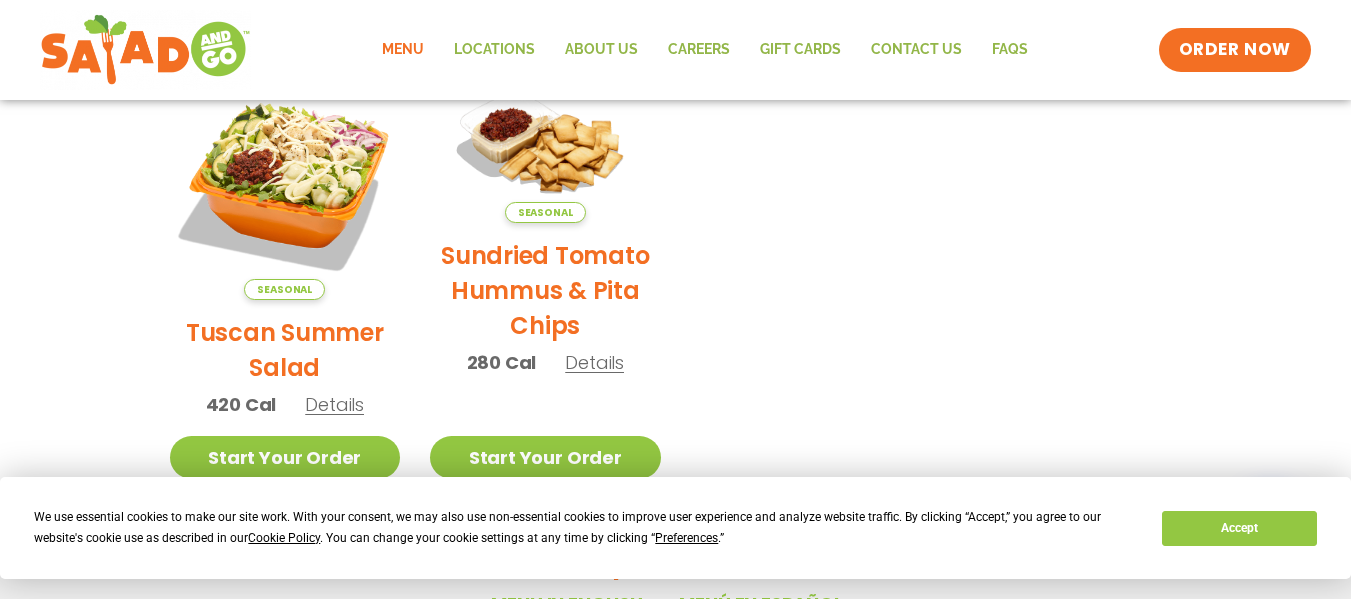 click on "Details" at bounding box center [334, 404] 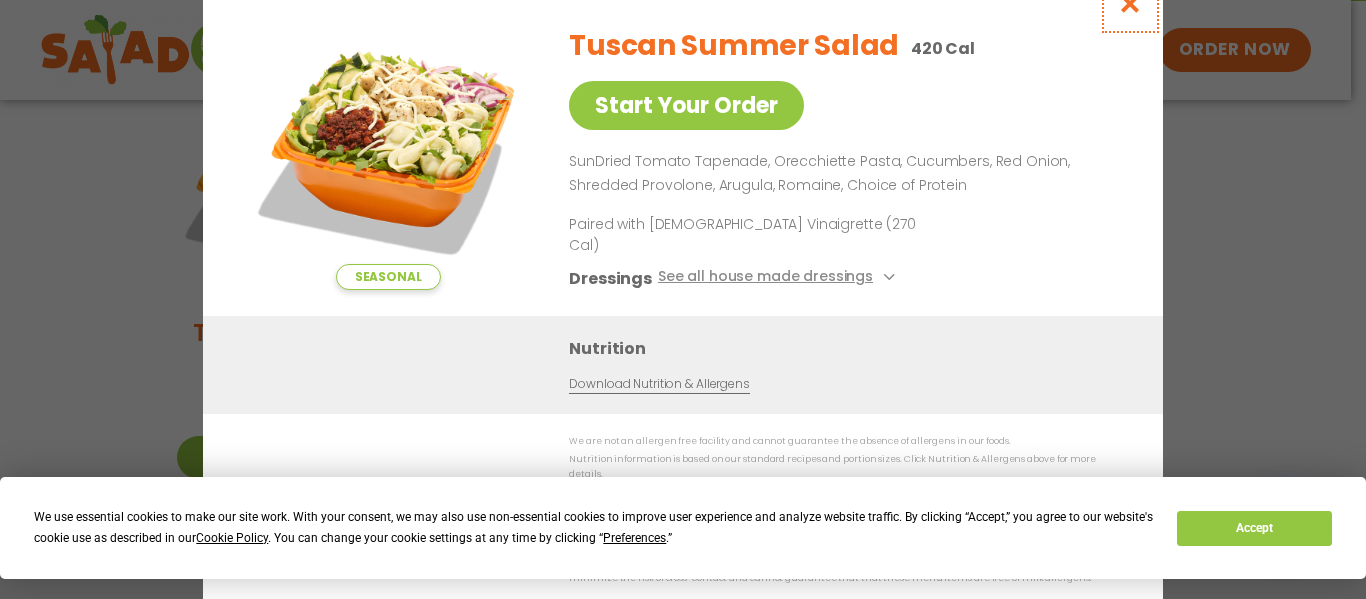 click at bounding box center (1130, 3) 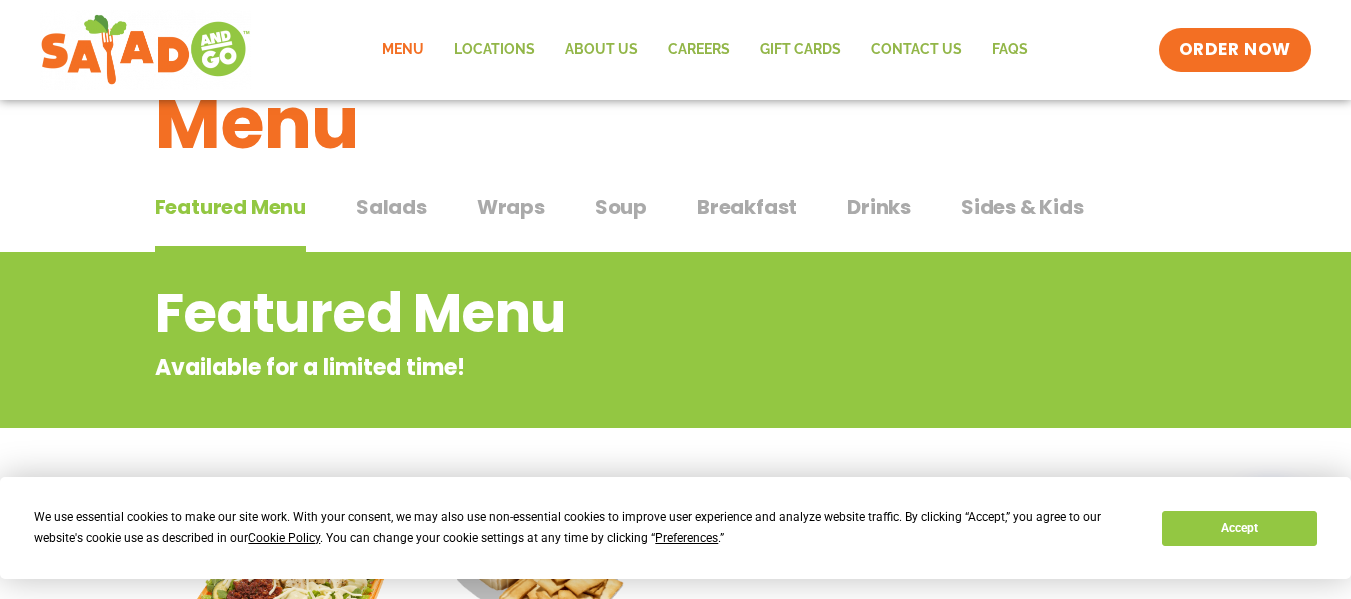 scroll, scrollTop: 100, scrollLeft: 0, axis: vertical 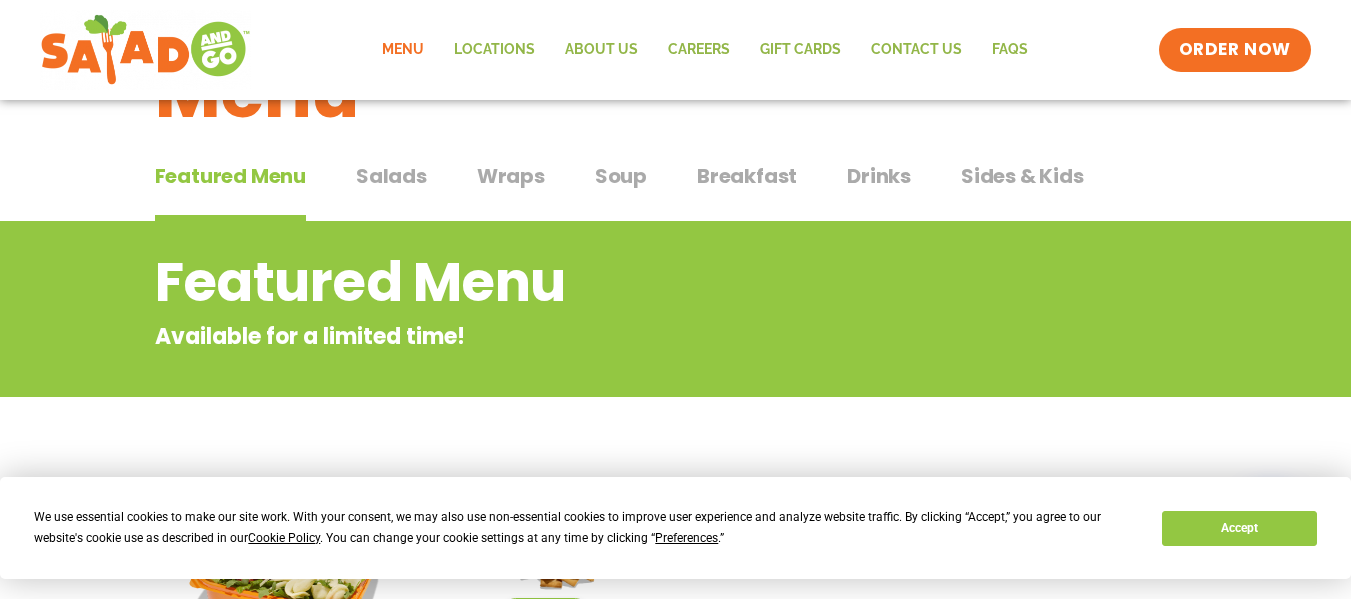 click on "Salads" at bounding box center (391, 176) 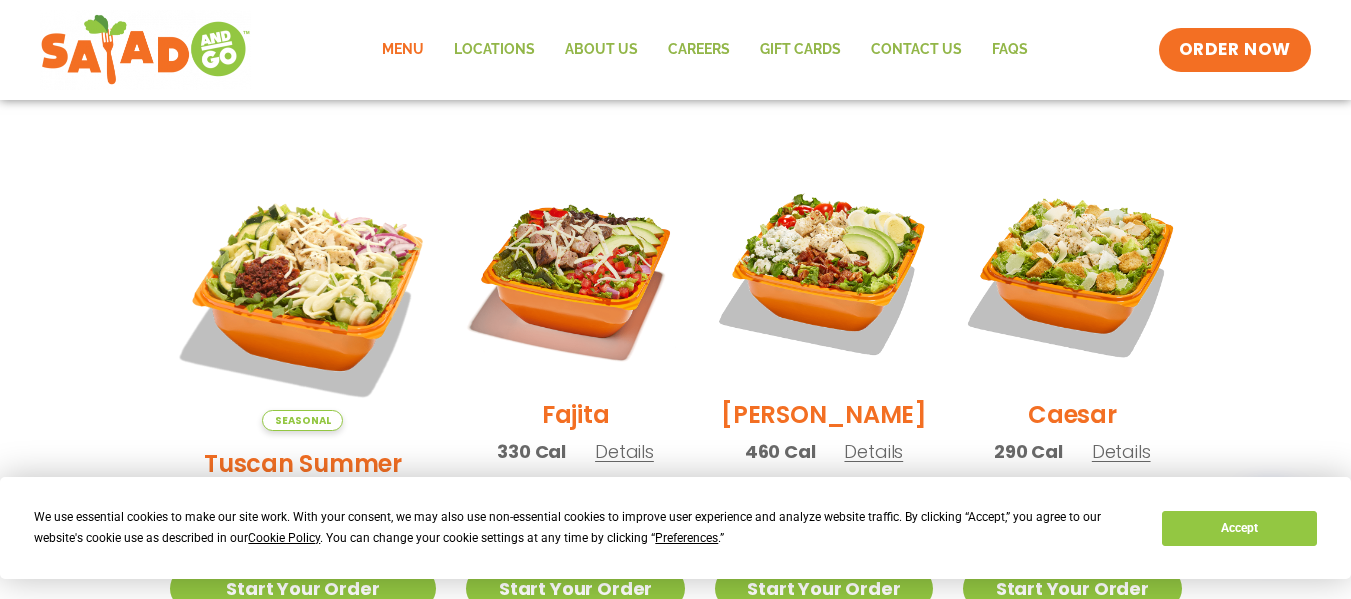 scroll, scrollTop: 600, scrollLeft: 0, axis: vertical 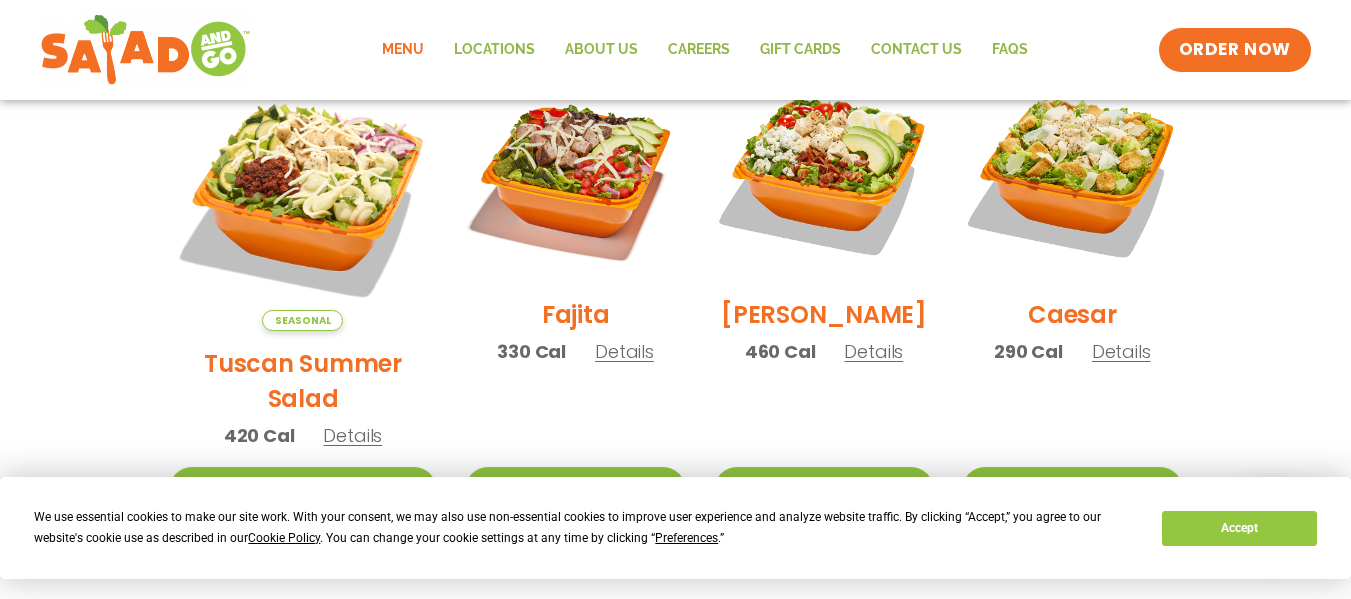 click on "Details" at bounding box center (624, 351) 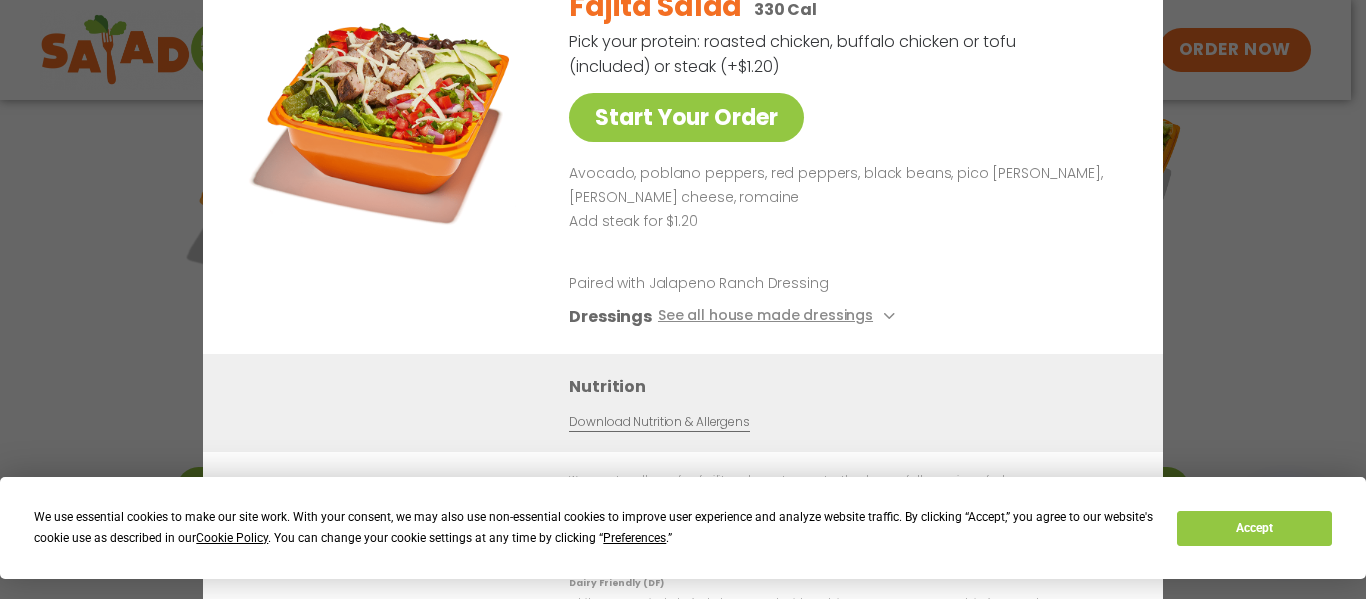 click on "Avocado, poblano peppers, red peppers, black beans, pico de gallo, pepper jack cheese, romaine" at bounding box center [842, 186] 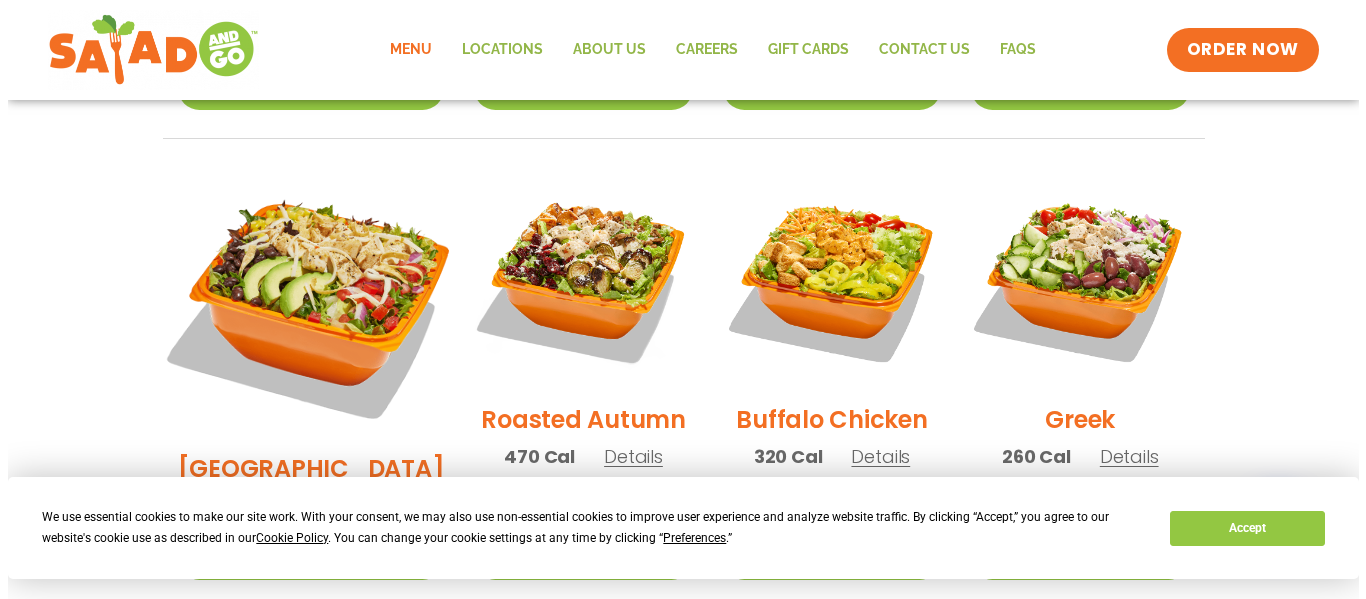 scroll, scrollTop: 1100, scrollLeft: 0, axis: vertical 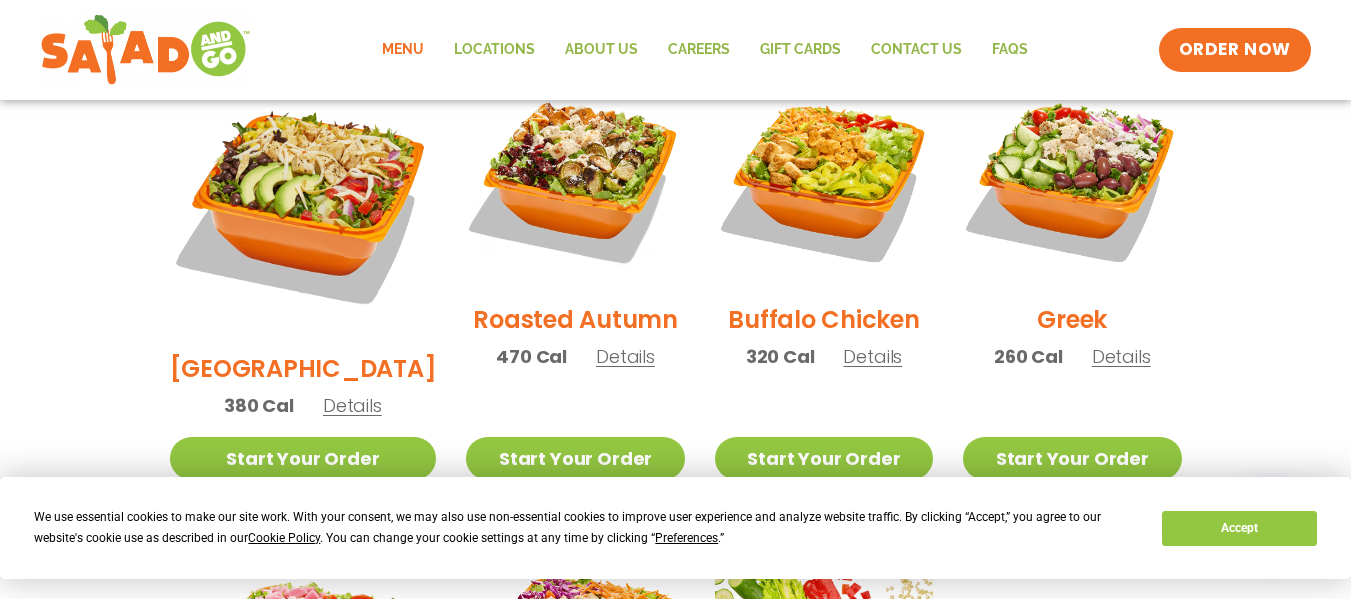 click on "Details" at bounding box center [352, 405] 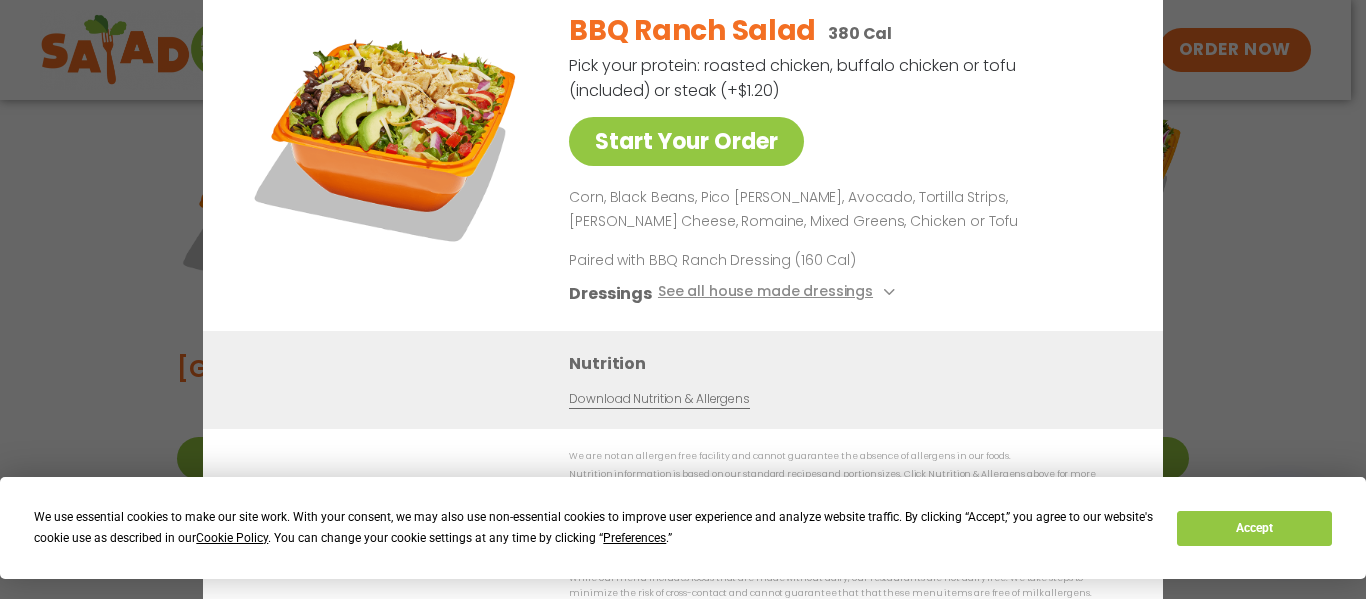 click on "Start Your Order BBQ Ranch Salad  380 Cal  Pick your protein: roasted chicken, buffalo chicken or tofu (included) or steak (+$1.20)   Start Your Order Corn, Black Beans, Pico de Gallo, Avocado, Tortilla Strips, Pepper Jack Cheese, Romaine, Mixed Greens, Chicken or Tofu Paired with BBQ Ranch Dressing (160 Cal) Dressings   See all house made dressings    BBQ Ranch GF   Balsamic Vinaigrette GF DF V   Caesar GF   Creamy Blue Cheese GF   Creamy Greek GF   Jalapeño Ranch GF   Ranch GF   Thai Peanut GF DF Nutrition   Download Nutrition & Allergens We are not an allergen free facility and cannot guarantee the absence of allergens in our foods. Nutrition information is based on our standard recipes and portion sizes. Click Nutrition & Allergens above for more details. Gluten Friendly (GF) Dairy Friendly (DF)" at bounding box center (683, 300) 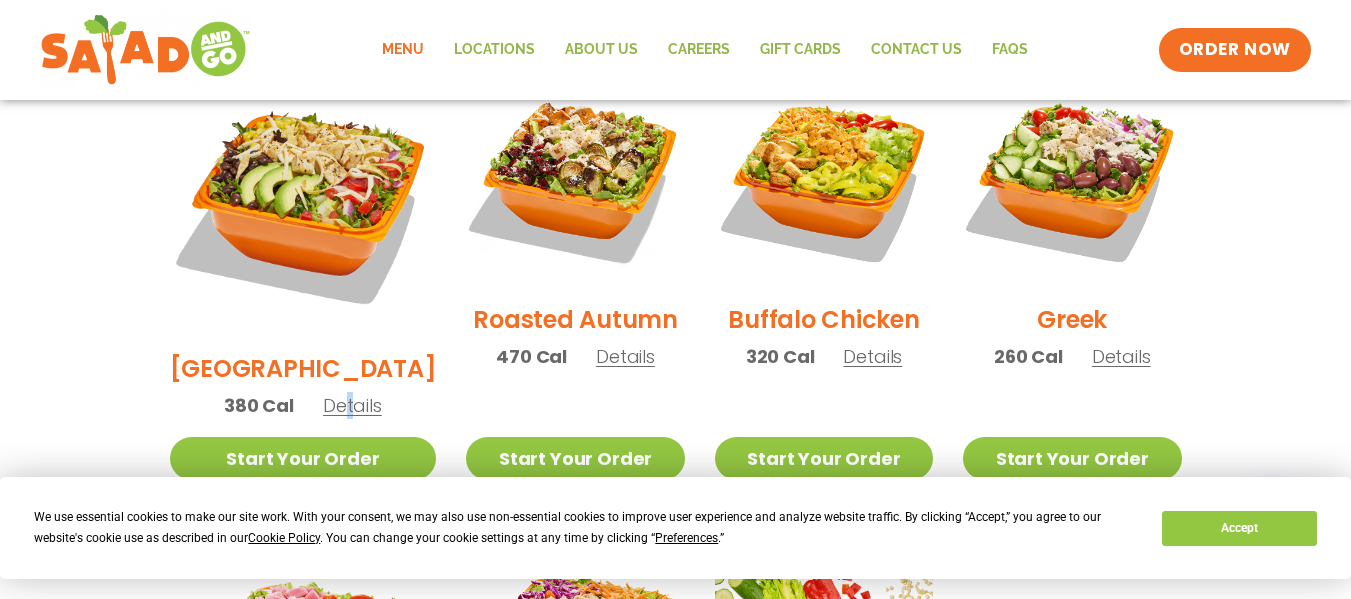 click on "Details" at bounding box center [352, 405] 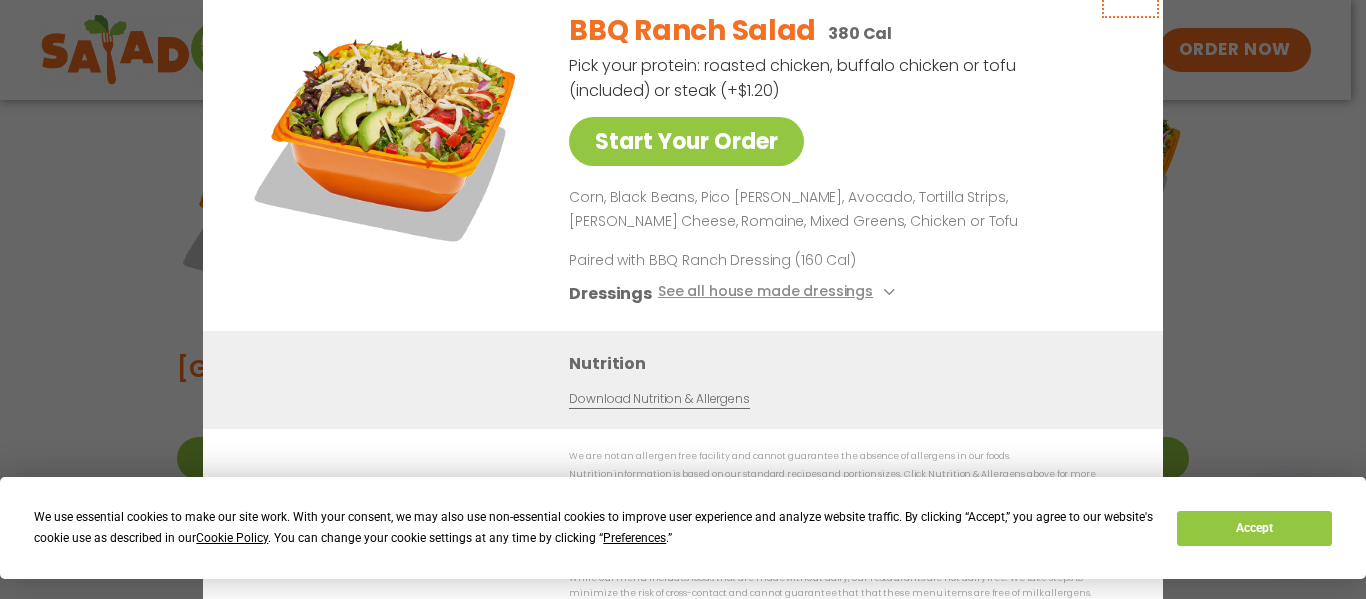 click at bounding box center [1130, -12] 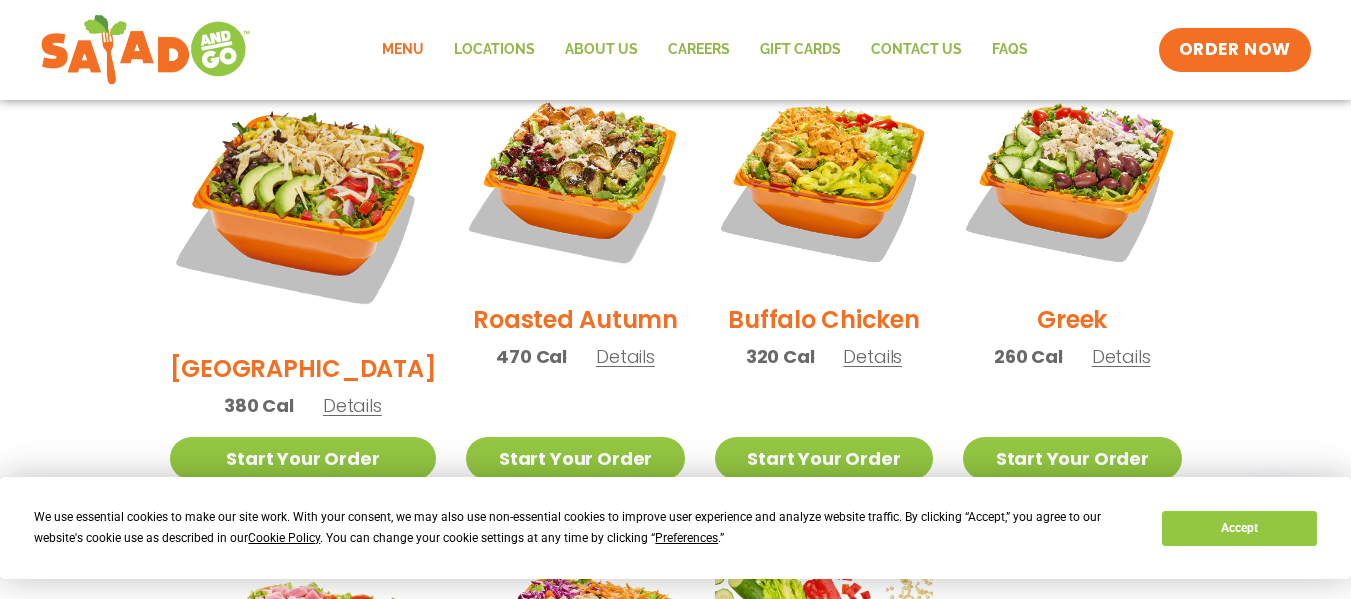 click on "Details" at bounding box center (625, 356) 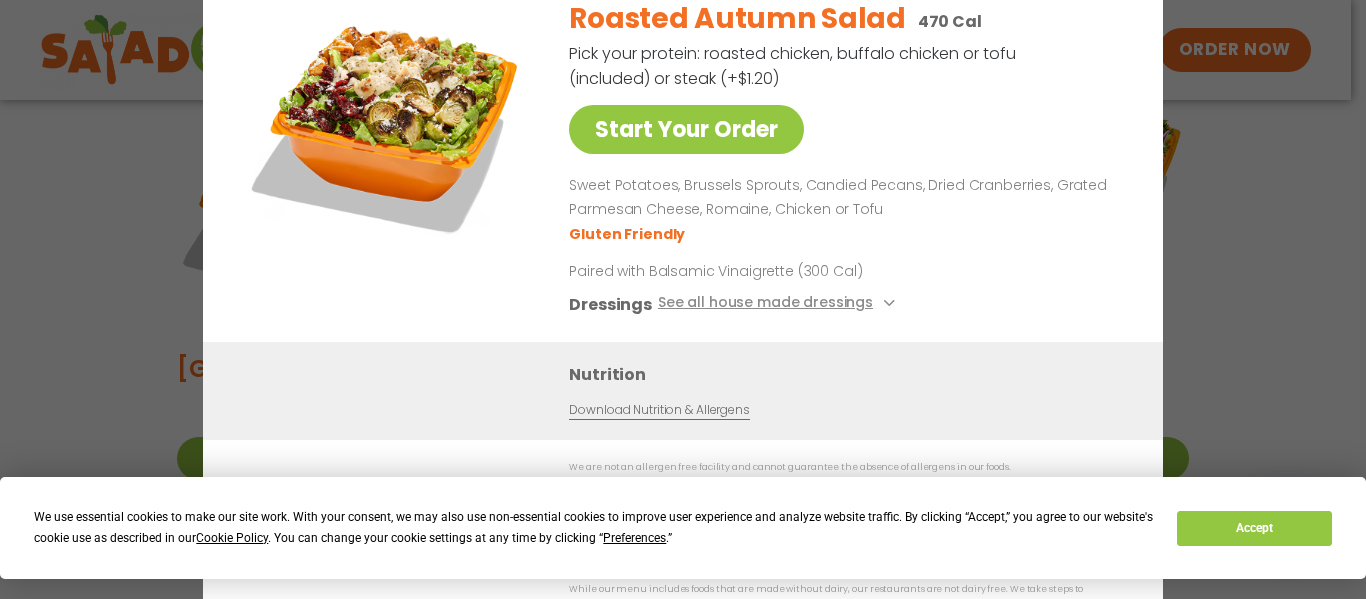 click on "Roasted Autumn Salad  470 Cal  Pick your protein: roasted chicken, buffalo chicken or tofu (included) or steak (+$1.20)   Start Your Order Sweet Potatoes, Brussels Sprouts, Candied Pecans, Dried Cranberries, Grated Parmesan Cheese, Romaine, Chicken or Tofu Gluten Friendly Paired with Balsamic Vinaigrette (300 Cal) Dressings   See all house made dressings    Caesar GF   Balsamic Vinaigrette GF DF V   BBQ Ranch GF   Creamy Blue Cheese GF   Creamy Greek GF   Jalapeño Ranch GF   Ranch GF   Thai Peanut GF DF" at bounding box center [842, 162] 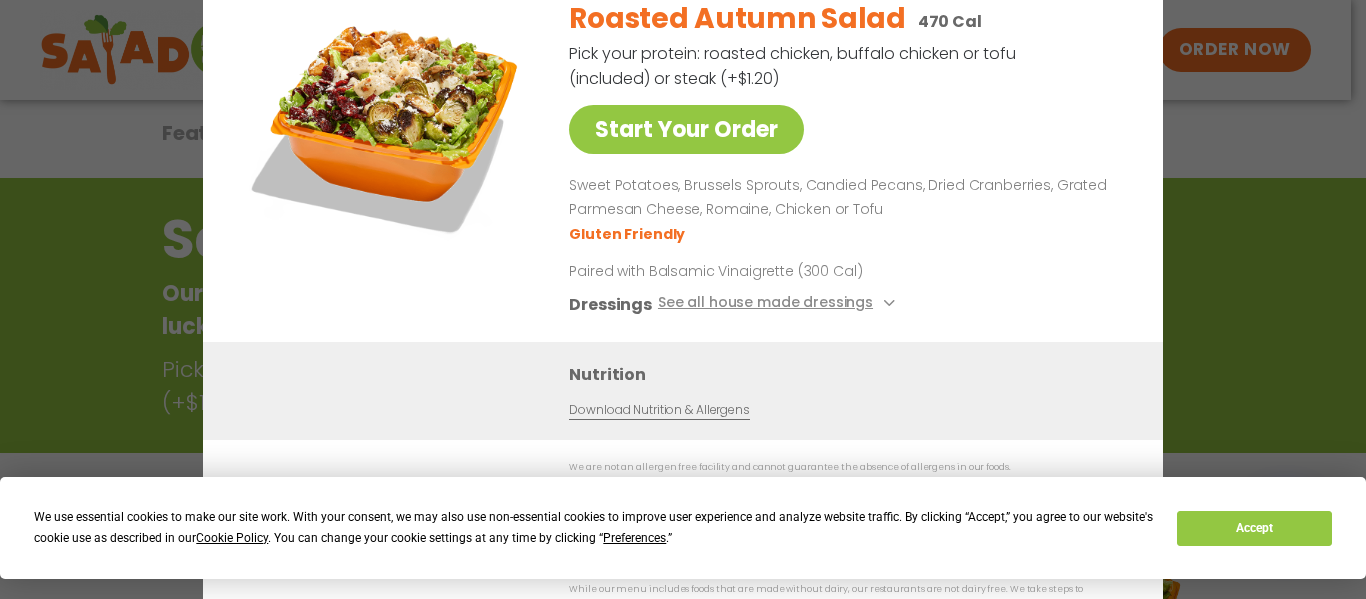 scroll, scrollTop: 100, scrollLeft: 0, axis: vertical 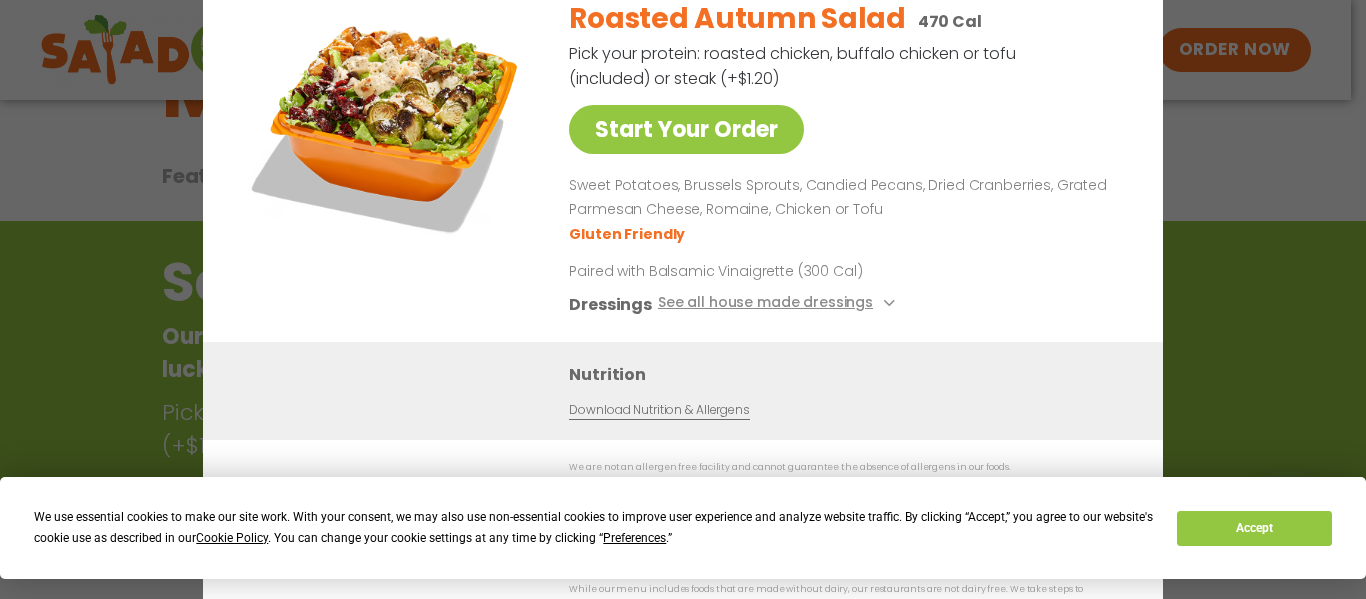 click on "Start Your Order Roasted Autumn Salad  470 Cal  Pick your protein: roasted chicken, buffalo chicken or tofu (included) or steak (+$1.20)   Start Your Order Sweet Potatoes, Brussels Sprouts, Candied Pecans, Dried Cranberries, Grated Parmesan Cheese, Romaine, Chicken or Tofu Gluten Friendly Paired with Balsamic Vinaigrette (300 Cal) Dressings   See all house made dressings    Caesar GF   Balsamic Vinaigrette GF DF V   BBQ Ranch GF   Creamy Blue Cheese GF   Creamy Greek GF   Jalapeño Ranch GF   Ranch GF   Thai Peanut GF DF Nutrition   Download Nutrition & Allergens We are not an allergen free facility and cannot guarantee the absence of allergens in our foods. Nutrition information is based on our standard recipes and portion sizes. Click Nutrition & Allergens above for more details. Gluten Friendly (GF) Dairy Friendly (DF)" at bounding box center (683, 299) 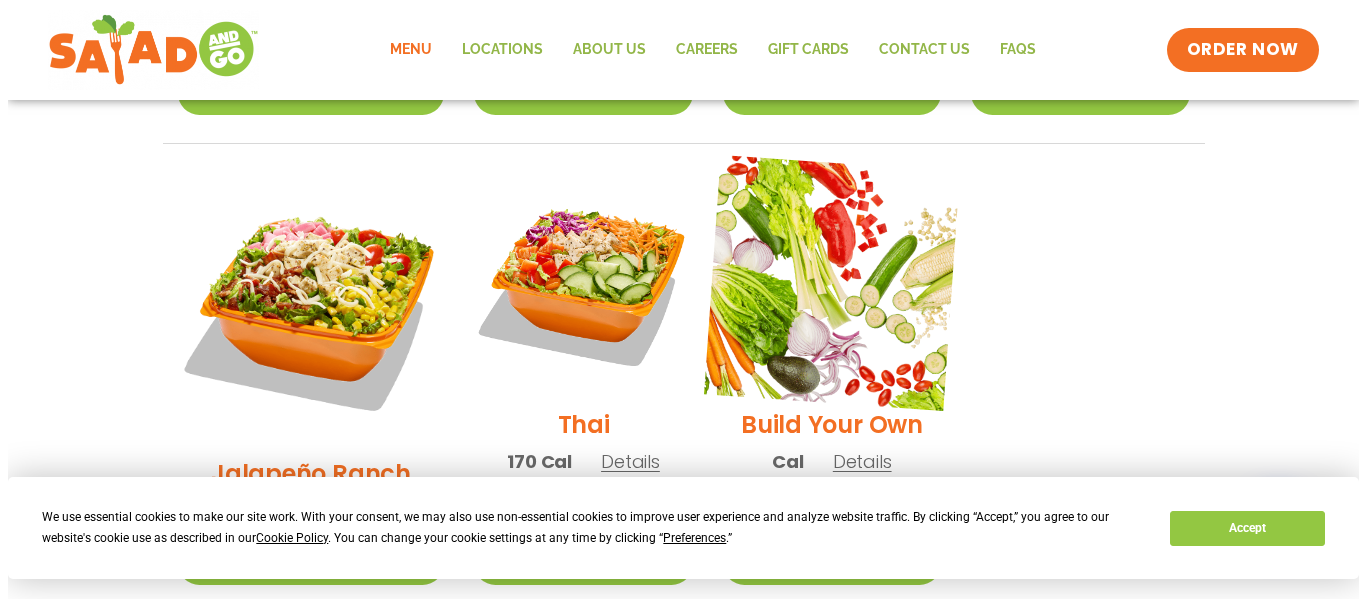 scroll, scrollTop: 1500, scrollLeft: 0, axis: vertical 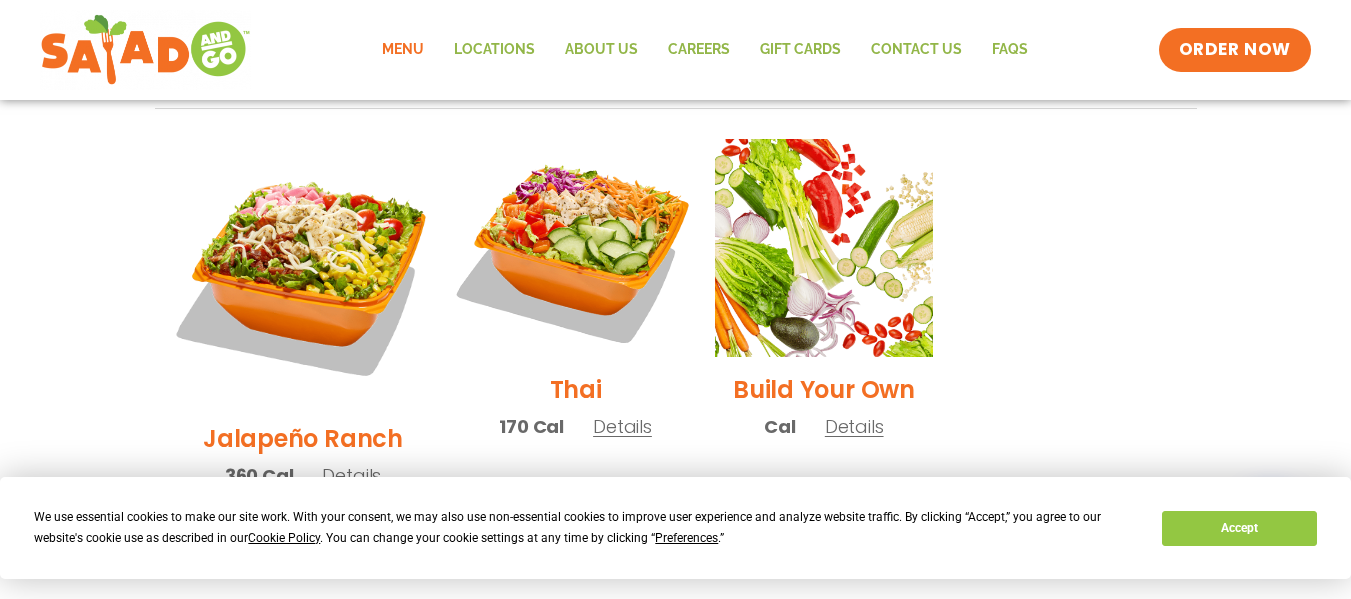 click at bounding box center (575, 248) 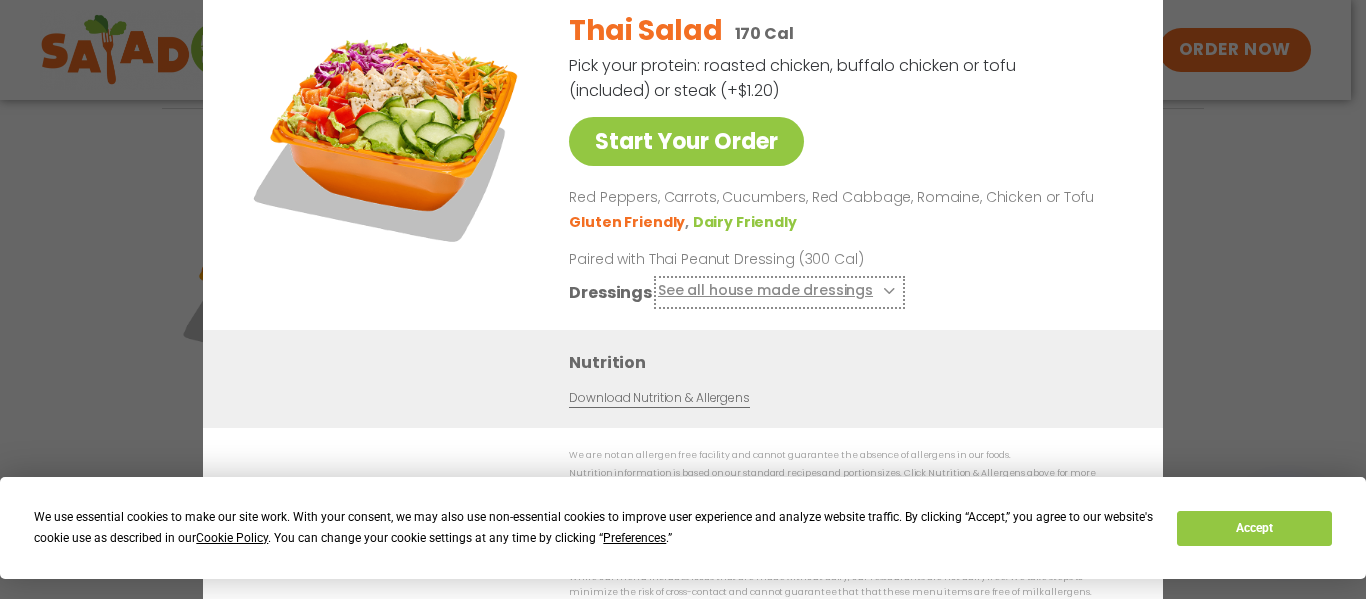 click on "See all house made dressings" at bounding box center [779, 292] 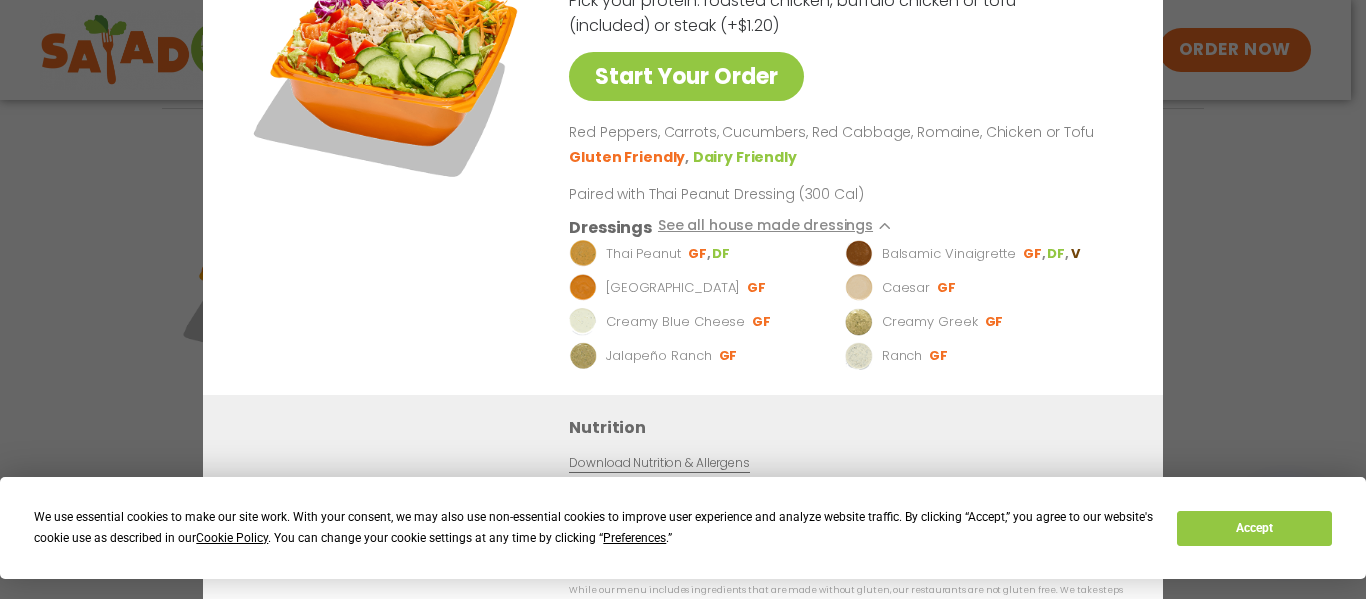click on "Thai Salad  170 Cal  Pick your protein: roasted chicken, buffalo chicken or tofu (included) or steak (+$1.20)   Start Your Order Red Peppers, Carrots, Cucumbers, Red Cabbage, Romaine, Chicken or Tofu Gluten Friendly Dairy Friendly Paired with Thai Peanut Dressing (300 Cal) Dressings   See all house made dressings    Thai Peanut GF DF   Balsamic Vinaigrette GF DF V   BBQ Ranch GF   Caesar GF   Creamy Blue Cheese GF   Creamy Greek GF   Jalapeño Ranch GF   Ranch GF" at bounding box center [842, 162] 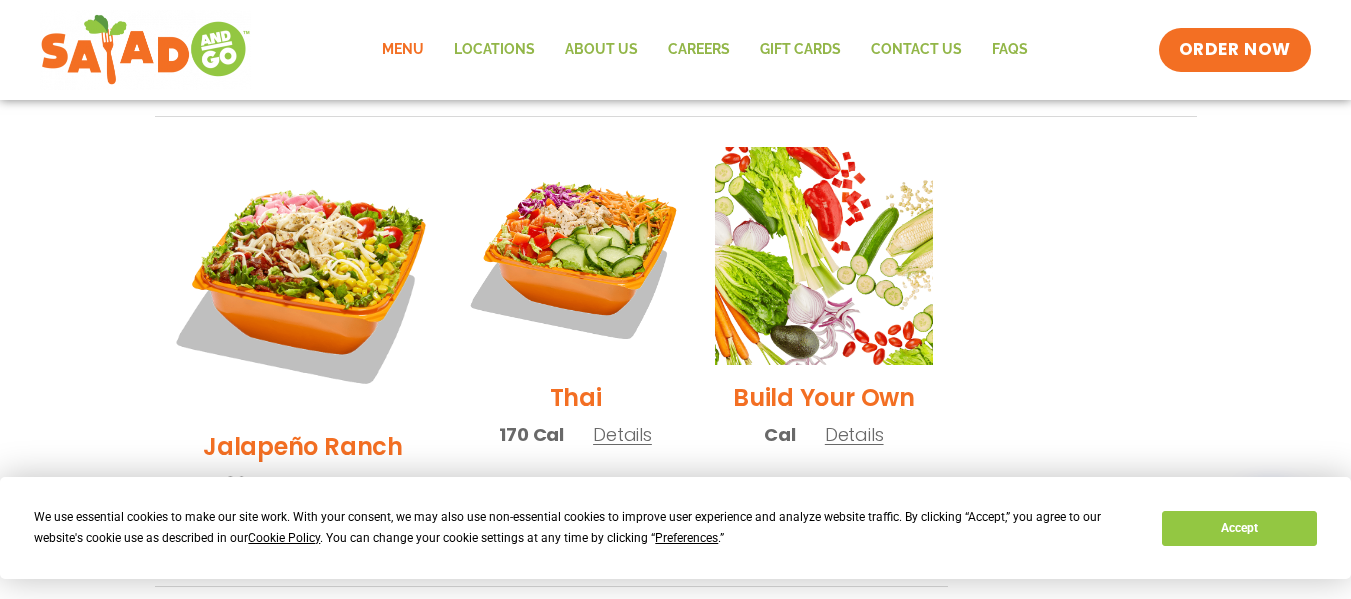 scroll, scrollTop: 1371, scrollLeft: 0, axis: vertical 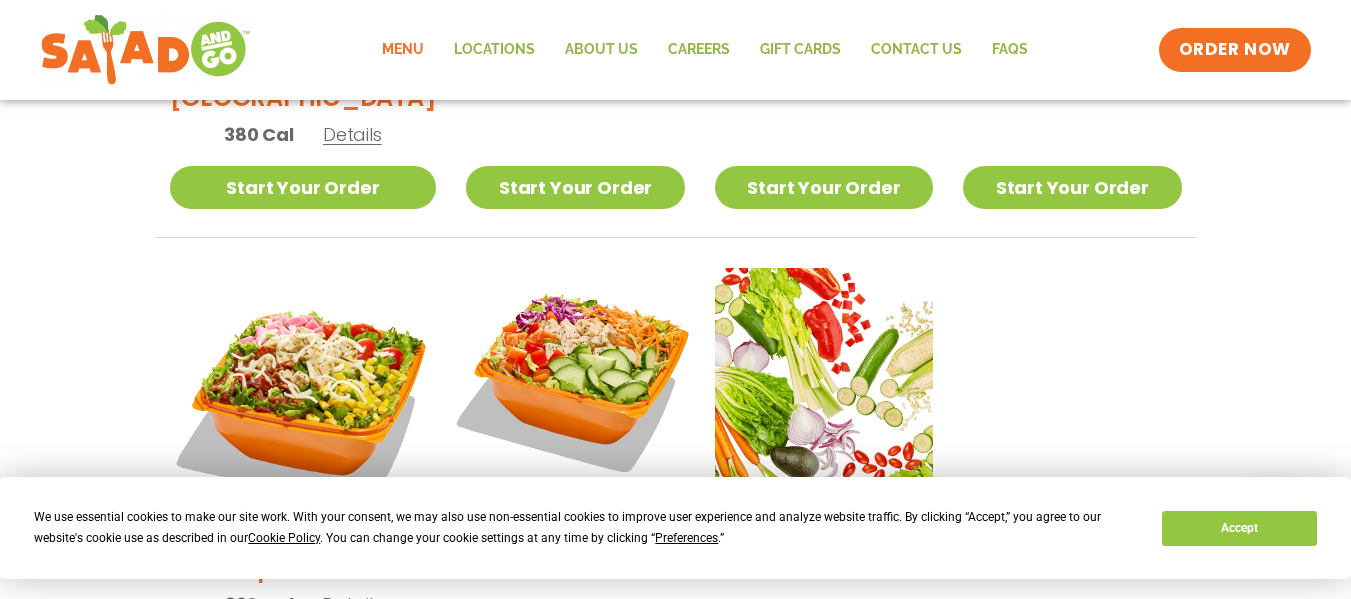 click at bounding box center (575, 377) 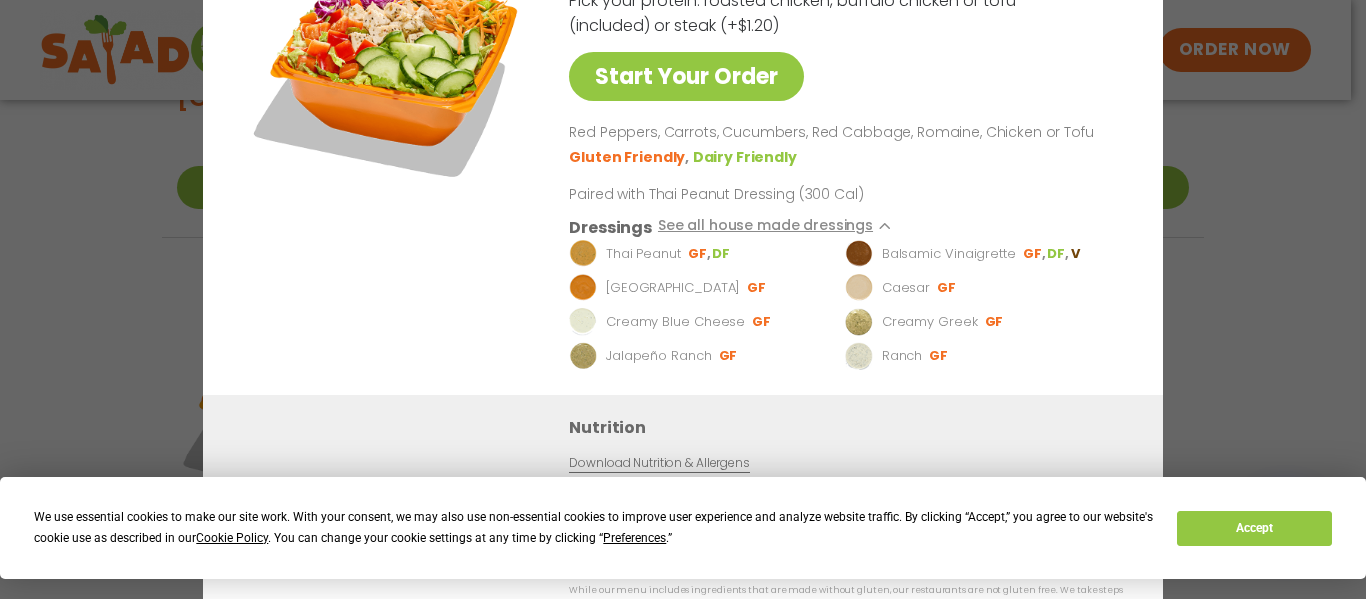 click on "Start Your Order Thai Salad  170 Cal  Pick your protein: roasted chicken, buffalo chicken or tofu (included) or steak (+$1.20)   Start Your Order Red Peppers, Carrots, Cucumbers, Red Cabbage, Romaine, Chicken or Tofu Gluten Friendly Dairy Friendly Paired with Thai Peanut Dressing (300 Cal) Dressings   See all house made dressings    Thai Peanut GF DF   Balsamic Vinaigrette GF DF V   BBQ Ranch GF   Caesar GF   Creamy Blue Cheese GF   Creamy Greek GF   Jalapeño Ranch GF   Ranch GF Nutrition   Download Nutrition & Allergens We are not an allergen free facility and cannot guarantee the absence of allergens in our foods. Nutrition information is based on our standard recipes and portion sizes. Click Nutrition & Allergens above for more details. Gluten Friendly (GF) While our menu includes ingredients that are made without gluten, our restaurants are not gluten free. We take steps to minimize the risk of cross-contact with gluten, but cannot guarantee that these menu items are gluten free." at bounding box center [683, 299] 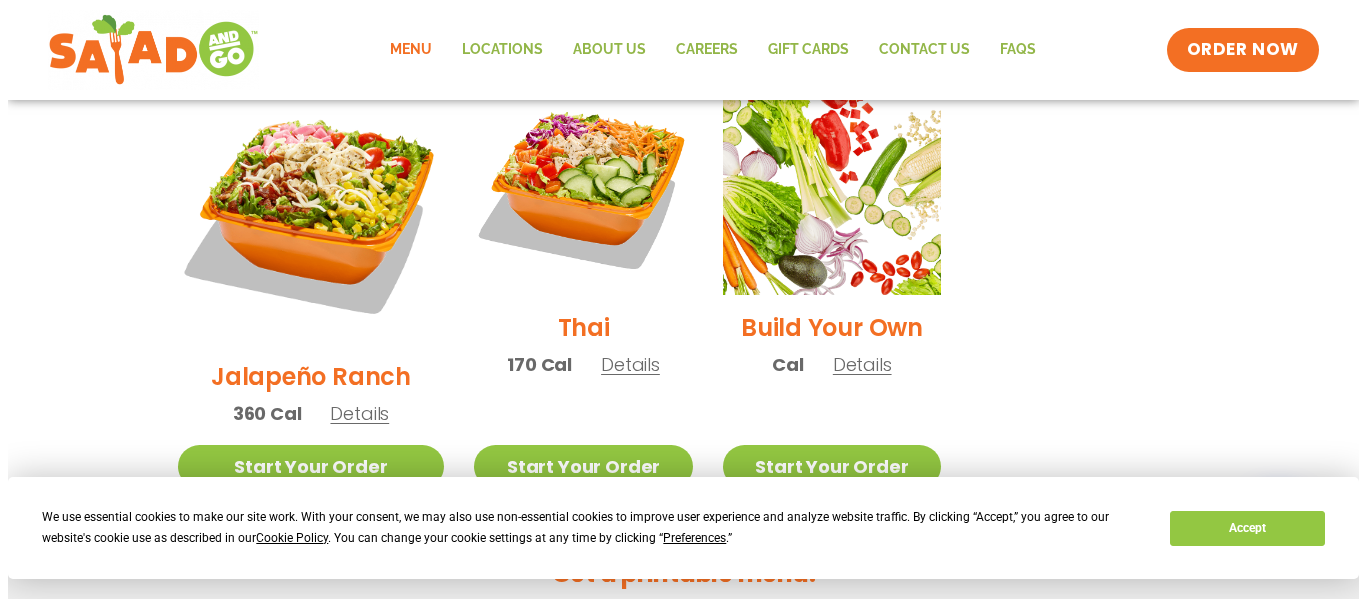 scroll, scrollTop: 1571, scrollLeft: 0, axis: vertical 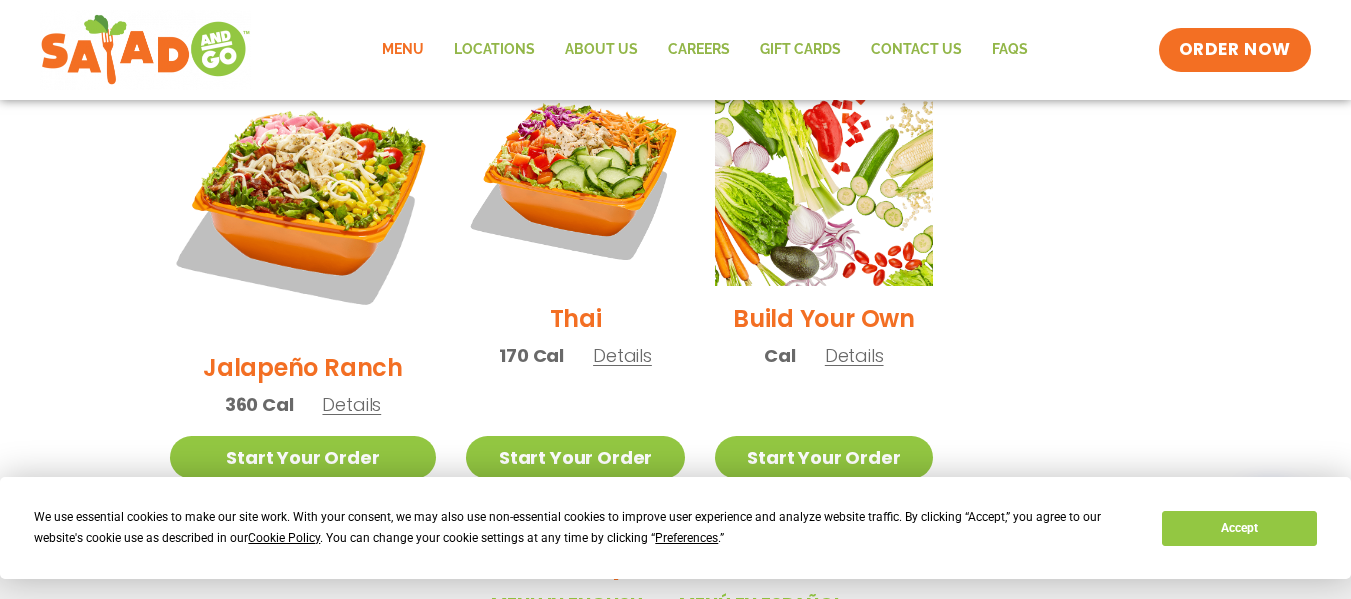 click on "Details" at bounding box center (854, 355) 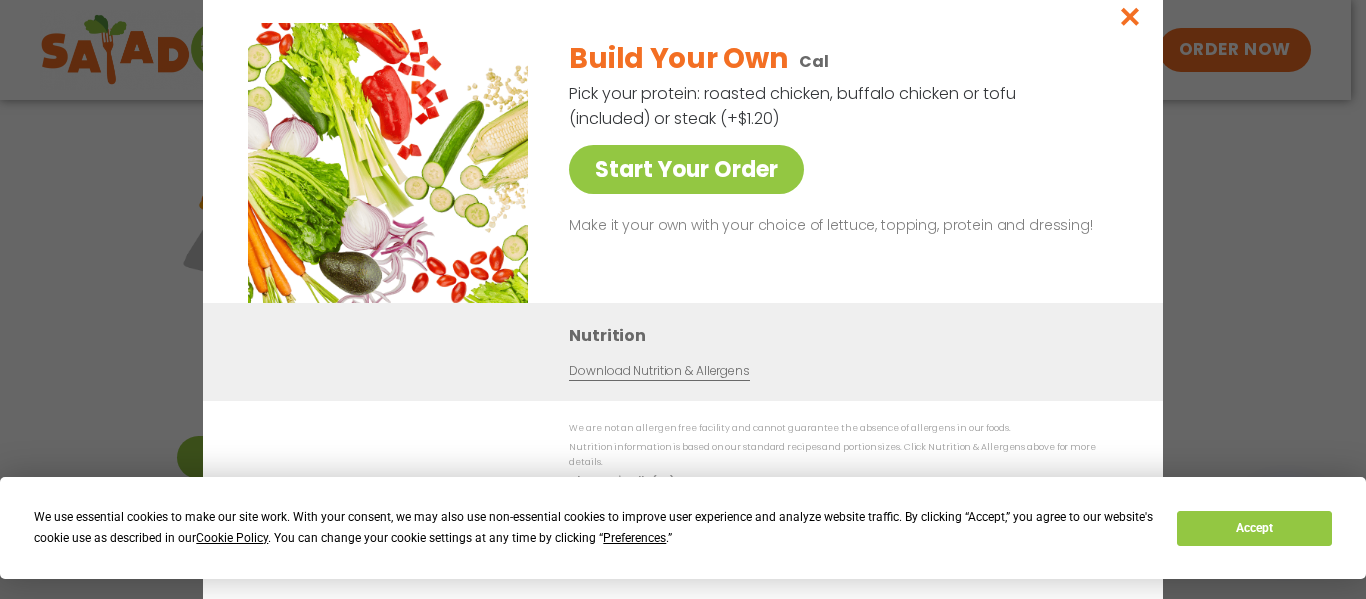 click on "Start Your Order Build Your Own  Cal  Pick your protein: roasted chicken, buffalo chicken or tofu (included) or steak (+$1.20)   Start Your Order Make it your own with your choice of lettuce, topping, protein and dressing! Nutrition   Download Nutrition & Allergens We are not an allergen free facility and cannot guarantee the absence of allergens in our foods. Nutrition information is based on our standard recipes and portion sizes. Click Nutrition & Allergens above for more details. Gluten Friendly (GF) While our menu includes ingredients that are made without gluten, our restaurants are not gluten free. We take steps to minimize the risk of cross-contact with gluten, but cannot guarantee that these menu items are gluten free. Dairy Friendly (DF) While our menu includes foods that are made without dairy, our restaurants are not dairy free. We take steps to minimize the risk of cross-contact and cannot guarantee that that these menu items are free of milk allergens." at bounding box center [683, 299] 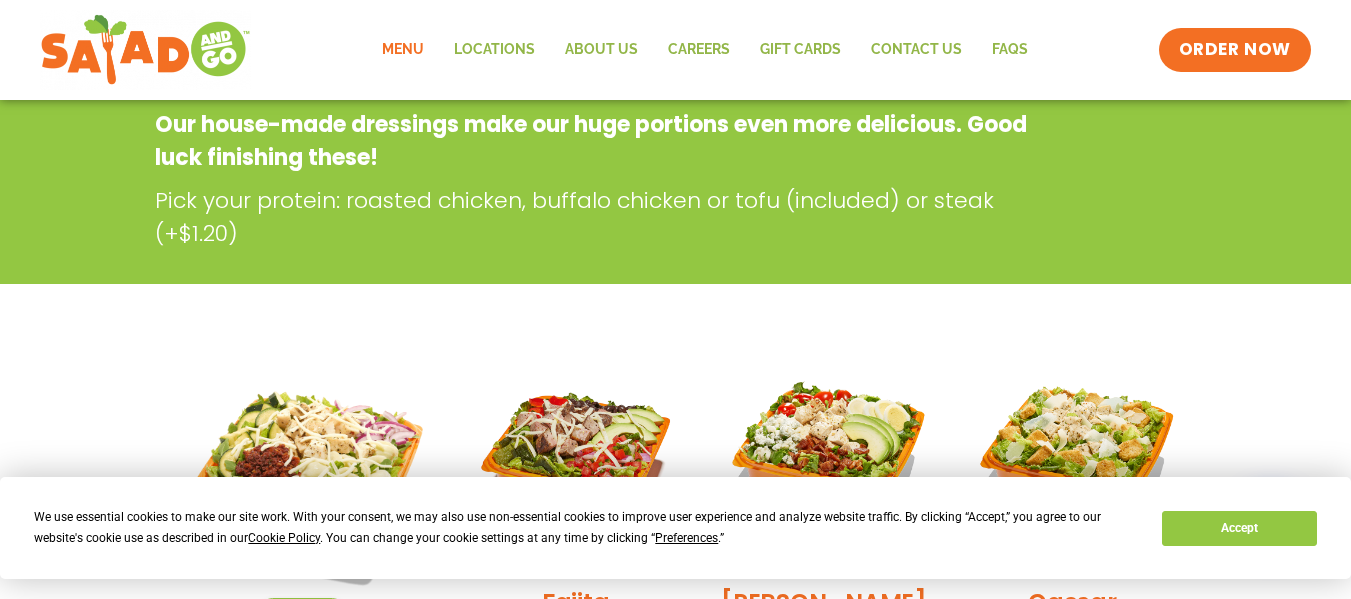 scroll, scrollTop: 0, scrollLeft: 0, axis: both 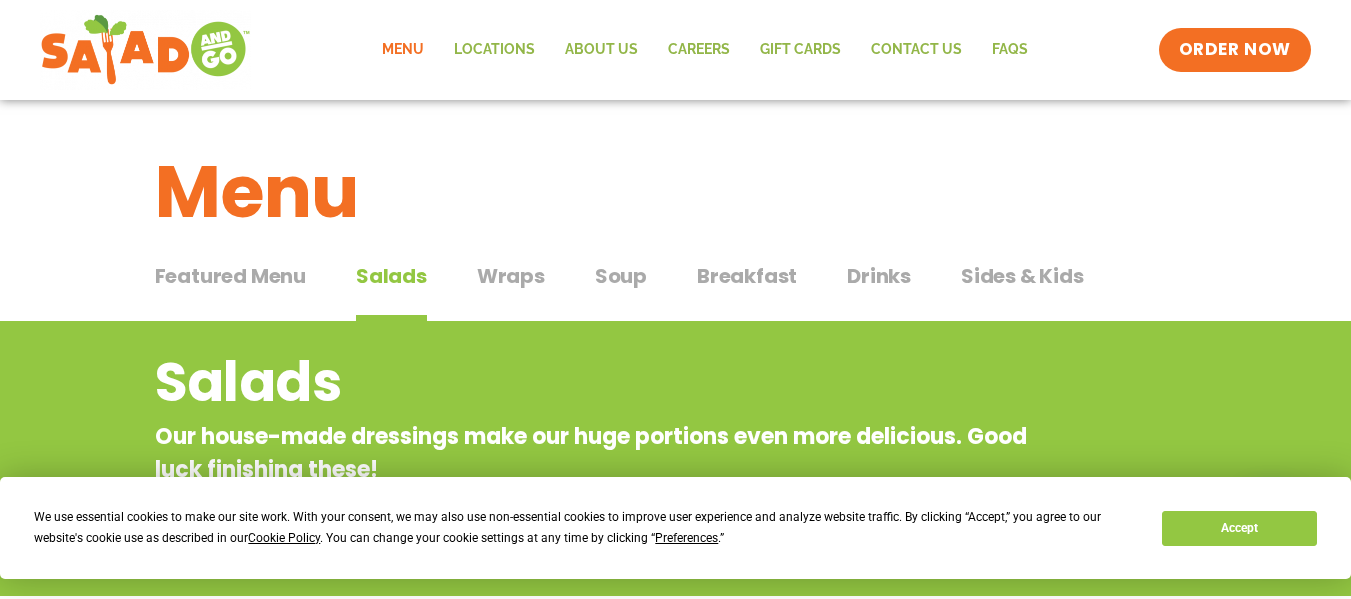 click on "Wraps" at bounding box center [511, 276] 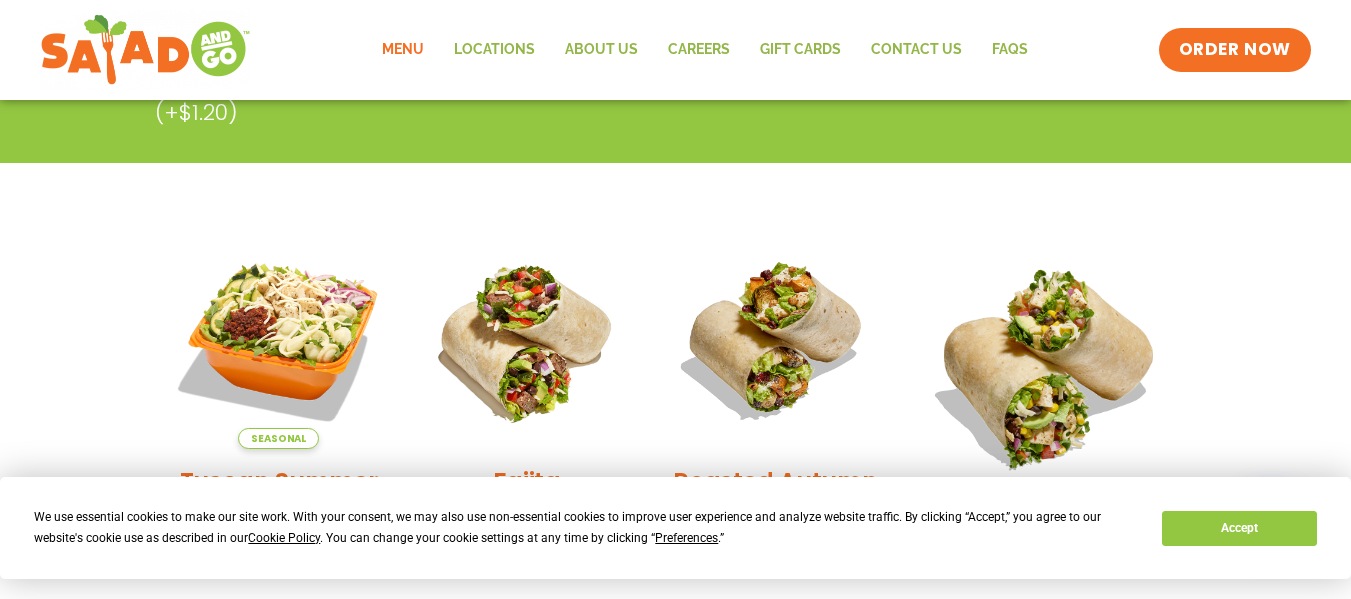 scroll, scrollTop: 0, scrollLeft: 0, axis: both 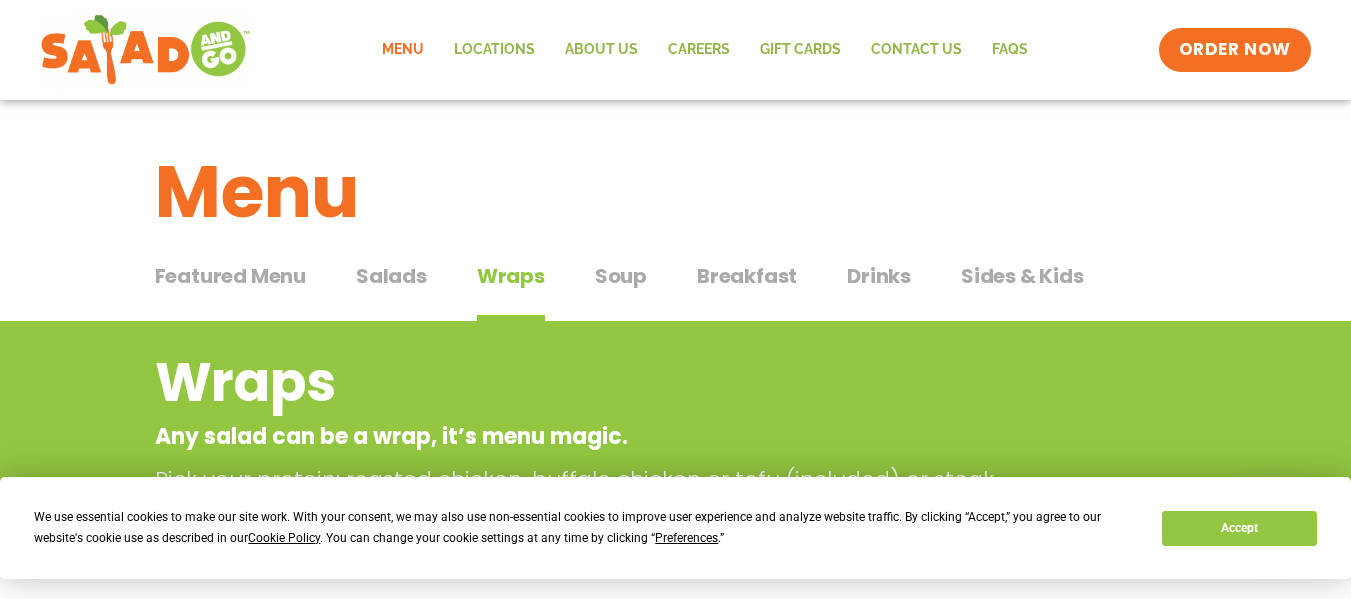 click on "Soup" at bounding box center [621, 276] 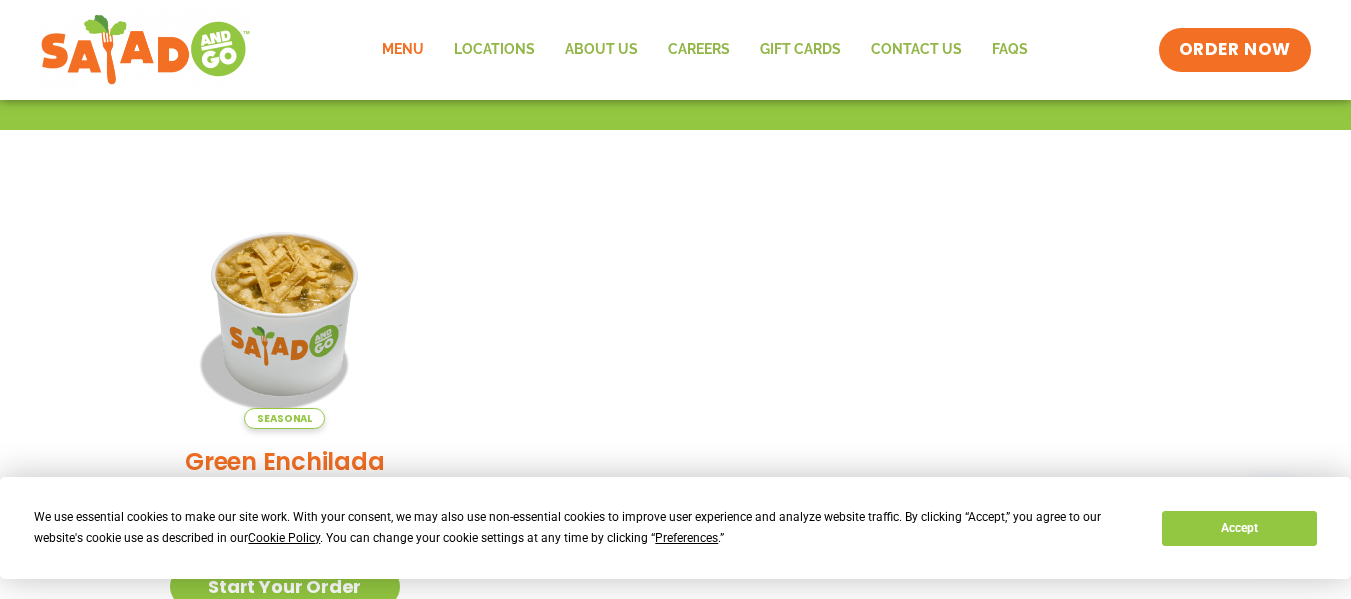 scroll, scrollTop: 0, scrollLeft: 0, axis: both 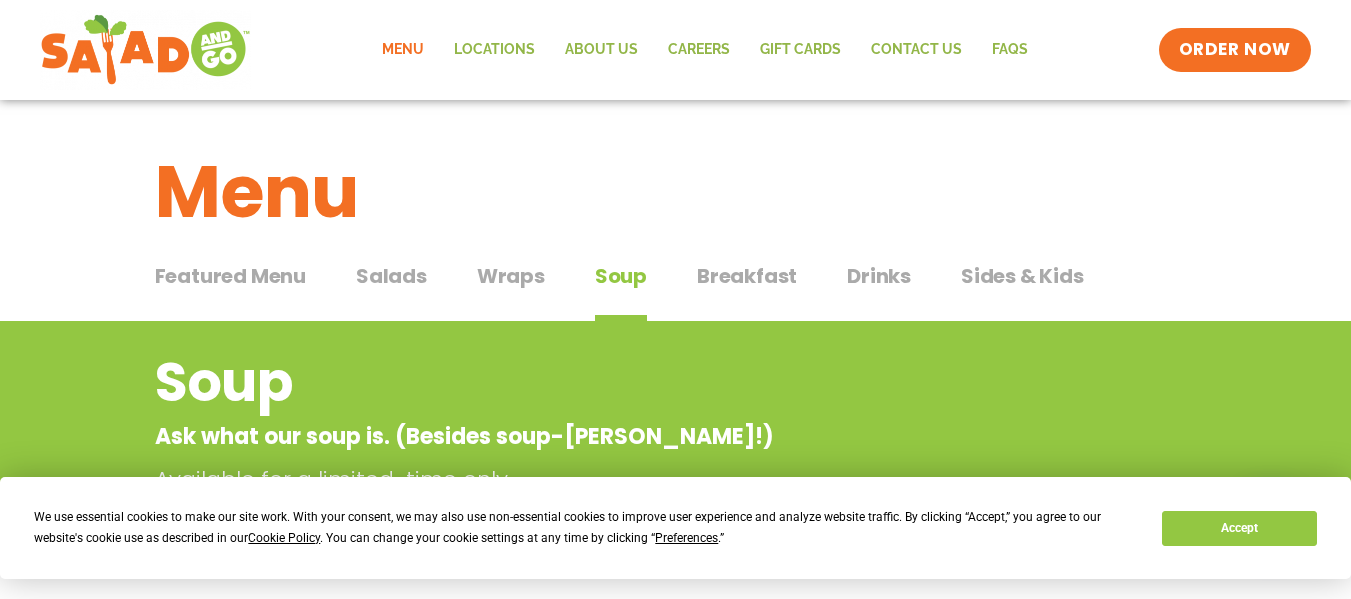 click on "Breakfast" at bounding box center (747, 276) 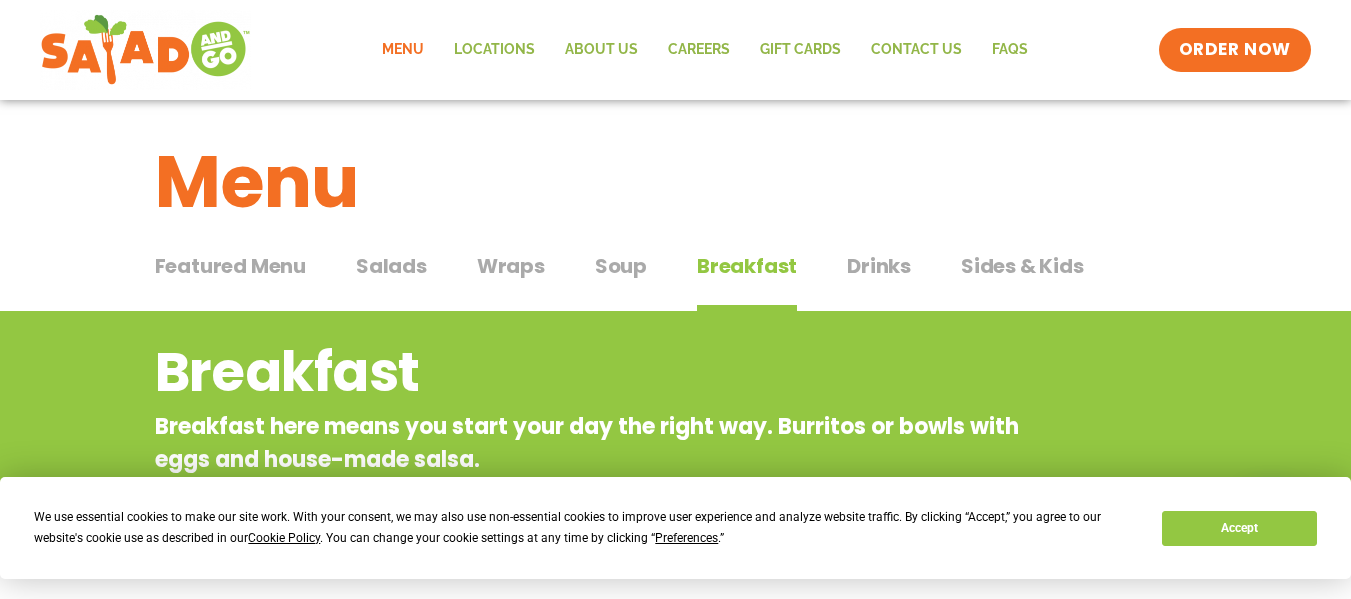 scroll, scrollTop: 0, scrollLeft: 0, axis: both 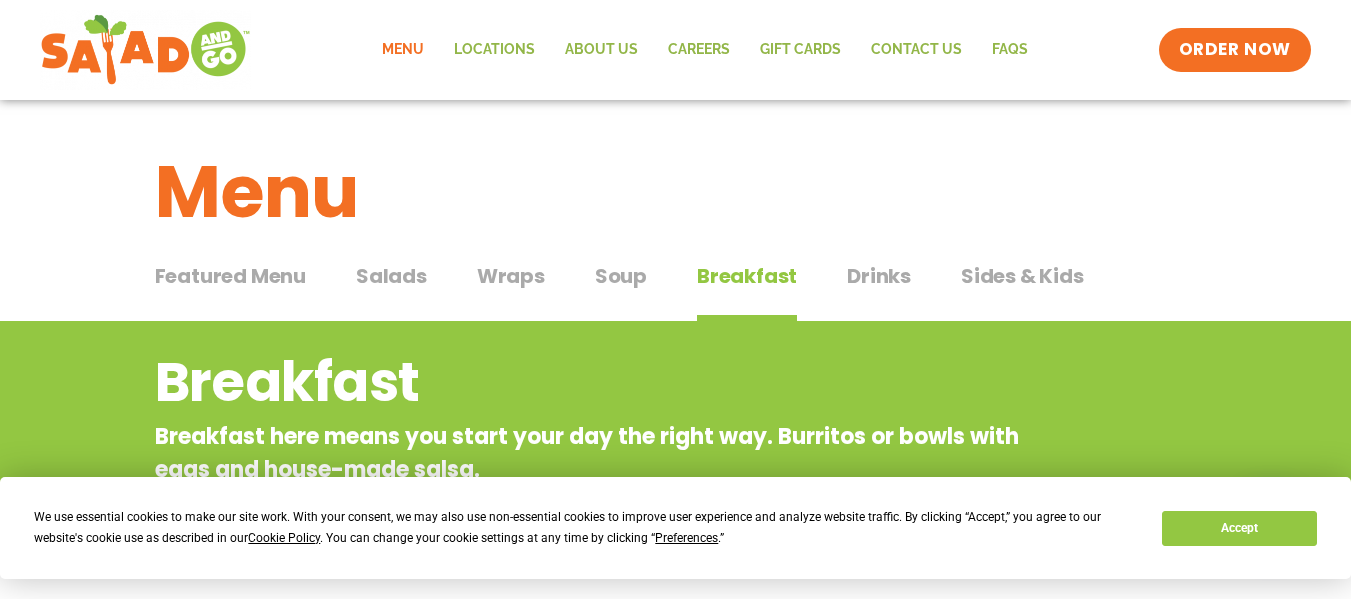click on "Drinks" at bounding box center [879, 276] 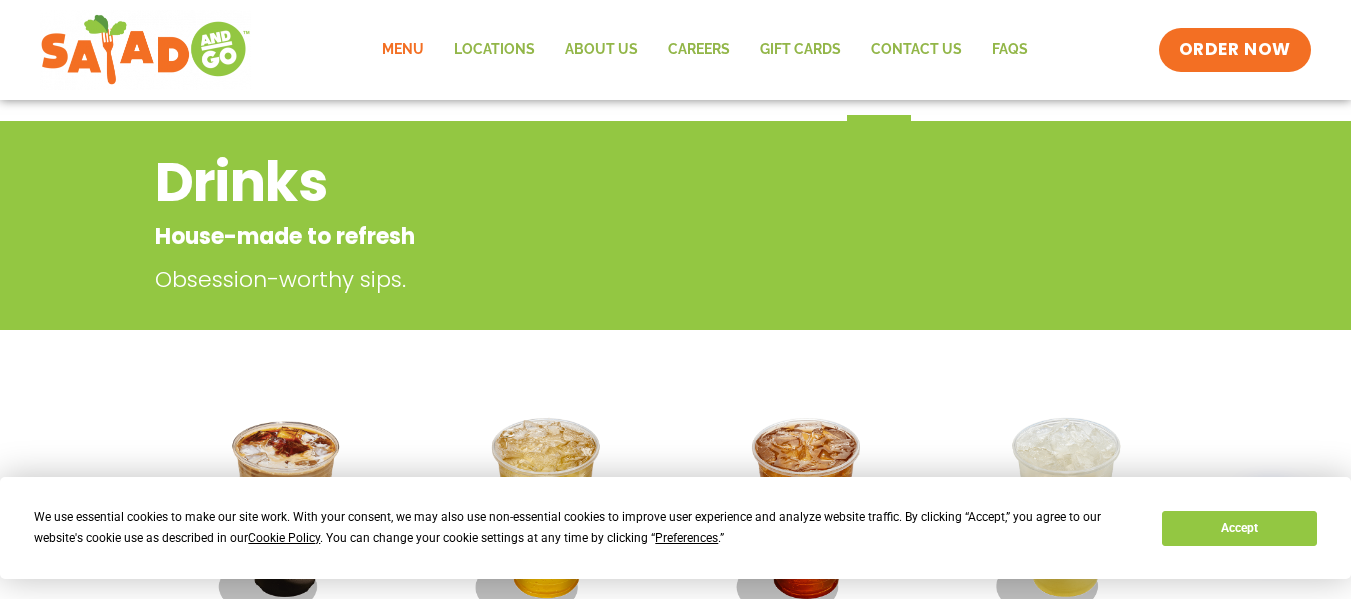 scroll, scrollTop: 0, scrollLeft: 0, axis: both 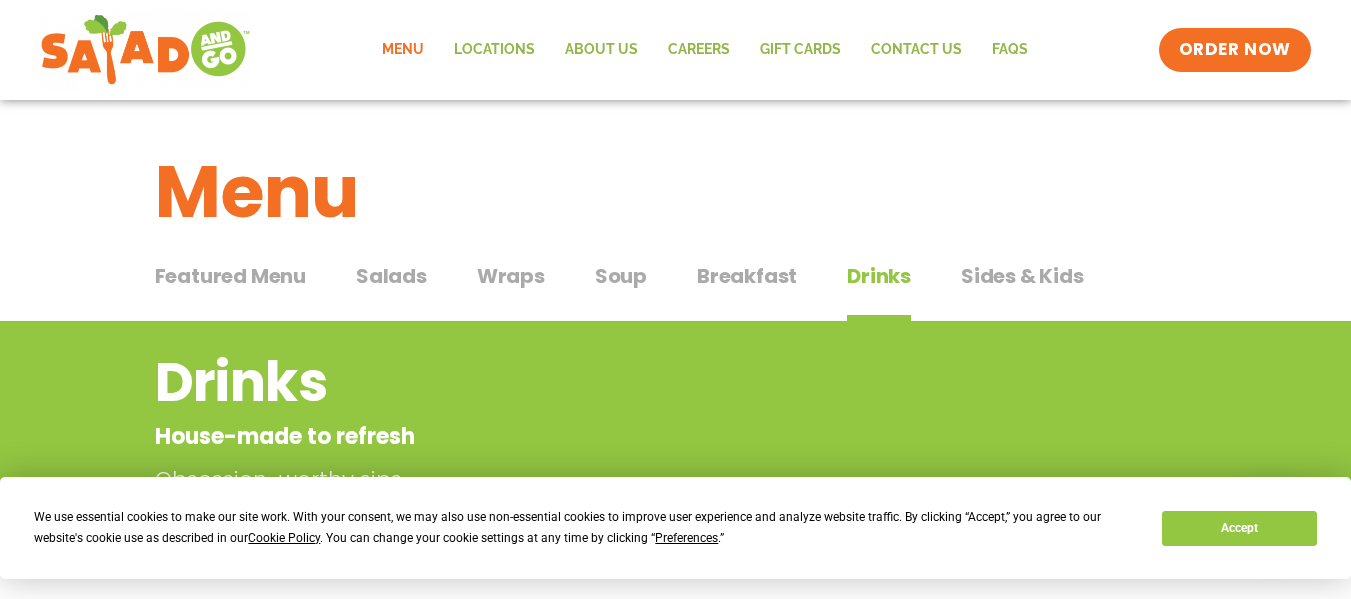 click on "Sides & Kids" at bounding box center (1022, 276) 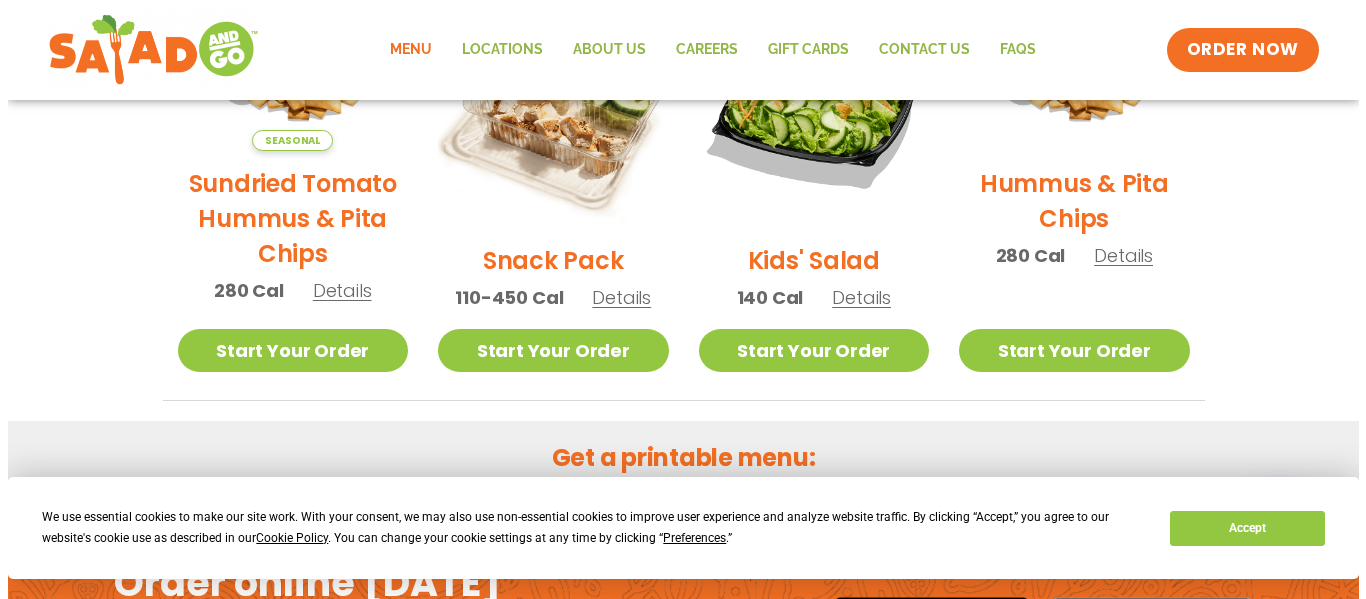 scroll, scrollTop: 600, scrollLeft: 0, axis: vertical 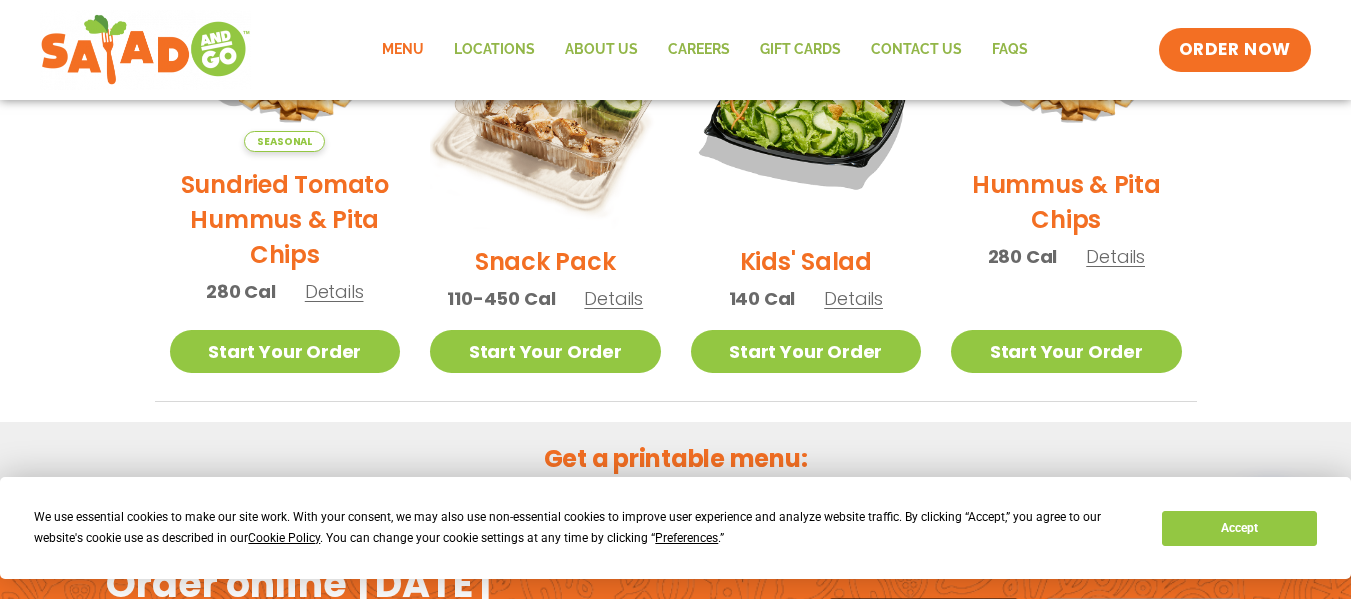 click on "Details" at bounding box center (1115, 256) 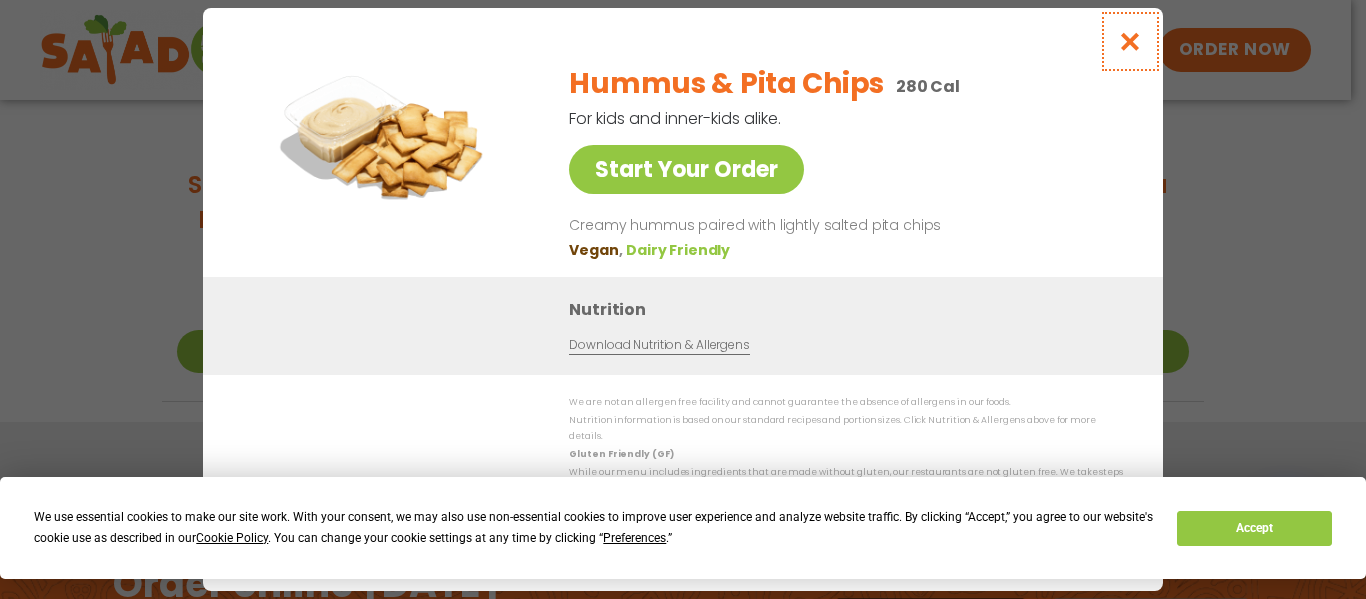 click at bounding box center (1130, 41) 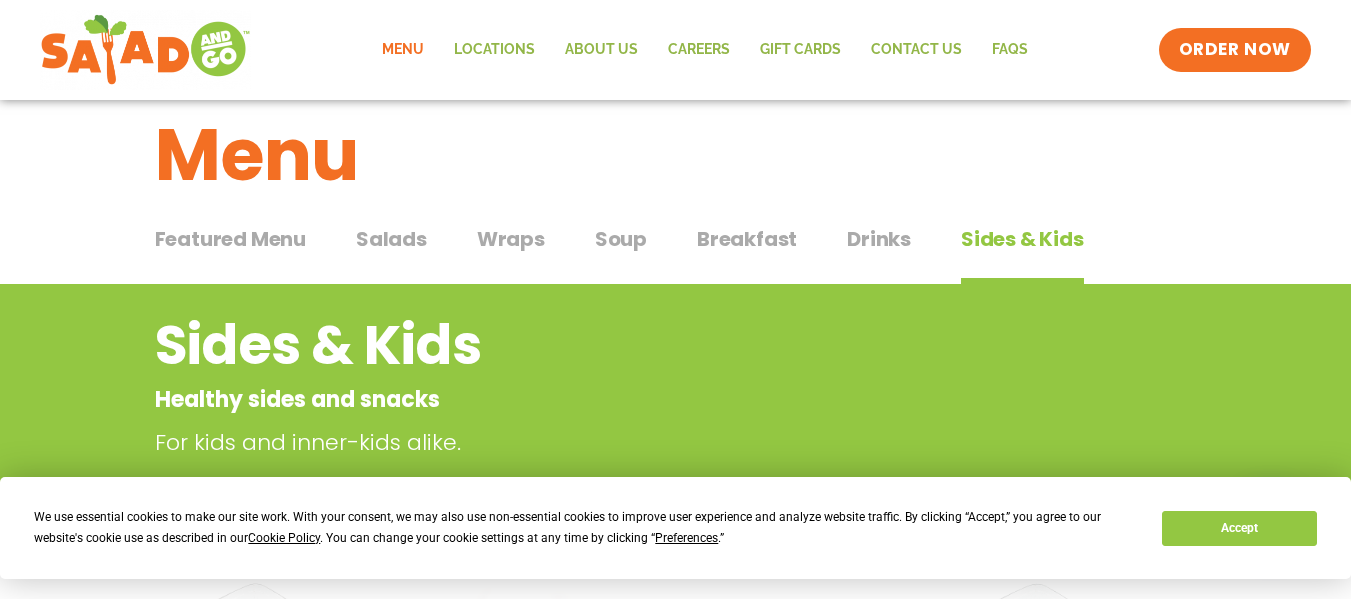 scroll, scrollTop: 3, scrollLeft: 0, axis: vertical 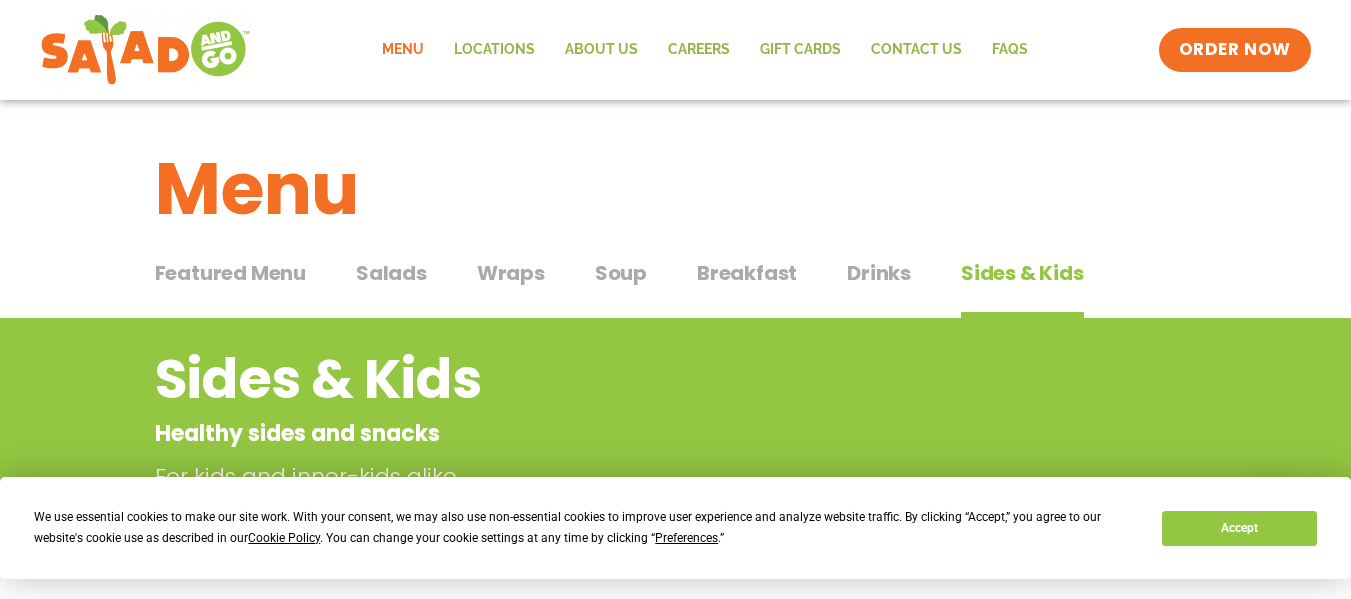 click on "Salads" at bounding box center [391, 273] 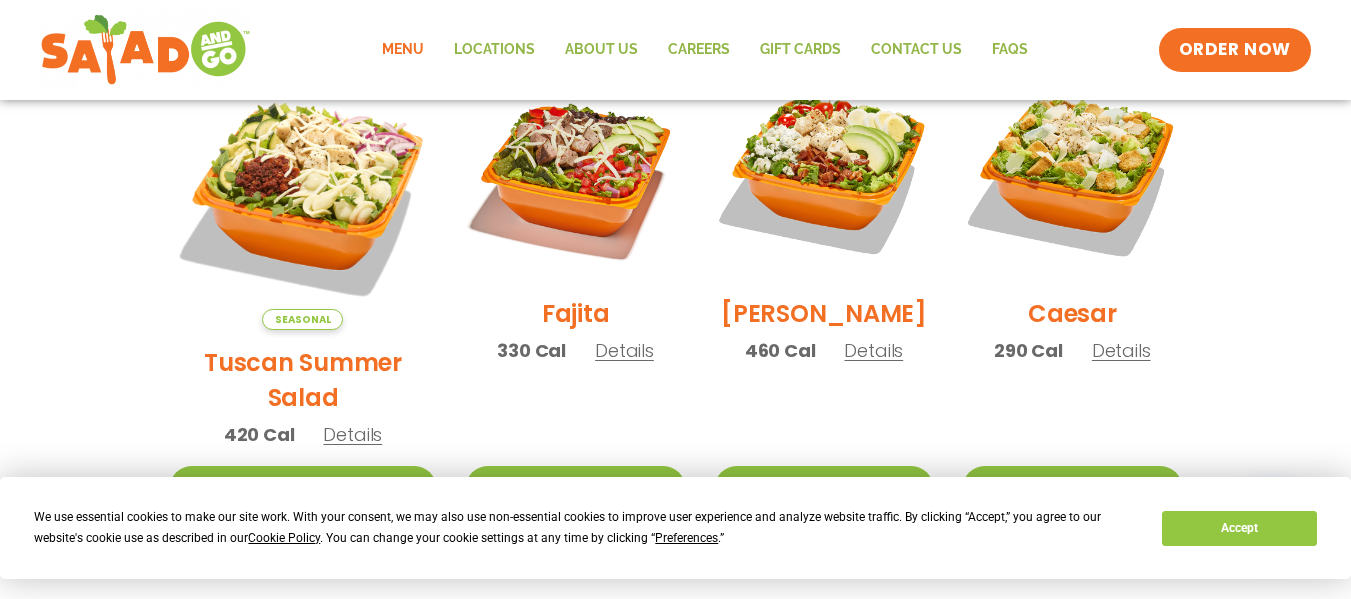 scroll, scrollTop: 603, scrollLeft: 0, axis: vertical 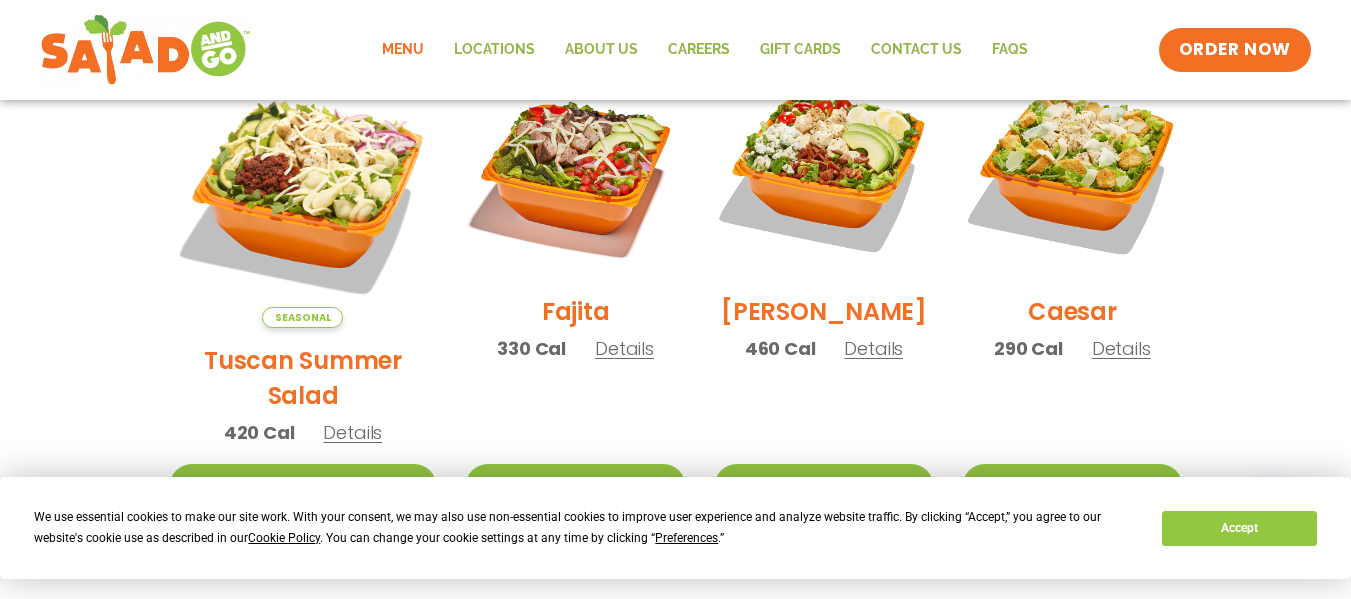 click on "Details" at bounding box center (352, 432) 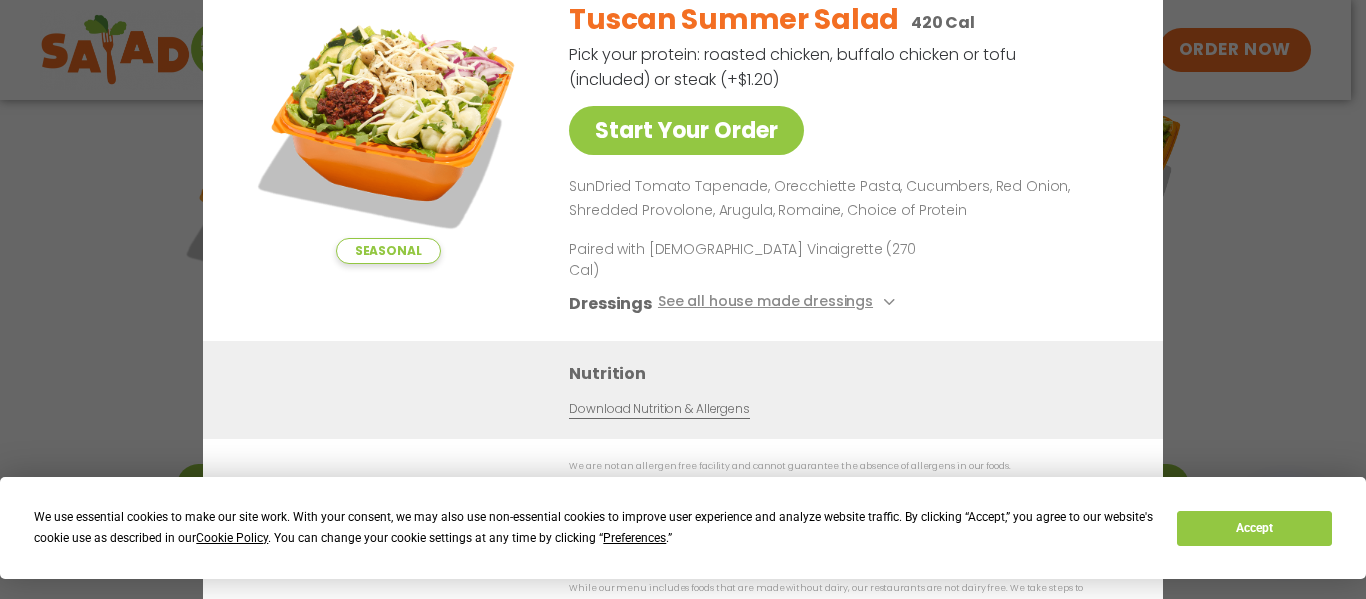 click on "Seasonal   Start Your Order Tuscan Summer Salad  420 Cal  Pick your protein: roasted chicken, buffalo chicken or tofu (included) or steak (+$1.20)   Start Your Order SunDried Tomato Tapenade, Orecchiette Pasta, Cucumbers, Red Onion, Shredded Provolone, Arugula, Romaine, Choice of Protein Paired with Italian Vinaigrette (270 Cal) Dressings   See all house made dressings    Italian Vinaigrette   Balsamic Vinaigrette GF DF V   BBQ Ranch GF   Caesar GF   Creamy Blue Cheese GF   Creamy Greek GF   Jalapeño Ranch GF   Ranch GF   Thai Peanut GF DF Nutrition   Download Nutrition & Allergens We are not an allergen free facility and cannot guarantee the absence of allergens in our foods. Nutrition information is based on our standard recipes and portion sizes. Click Nutrition & Allergens above for more details. Gluten Friendly (GF) Dairy Friendly (DF)" at bounding box center [683, 299] 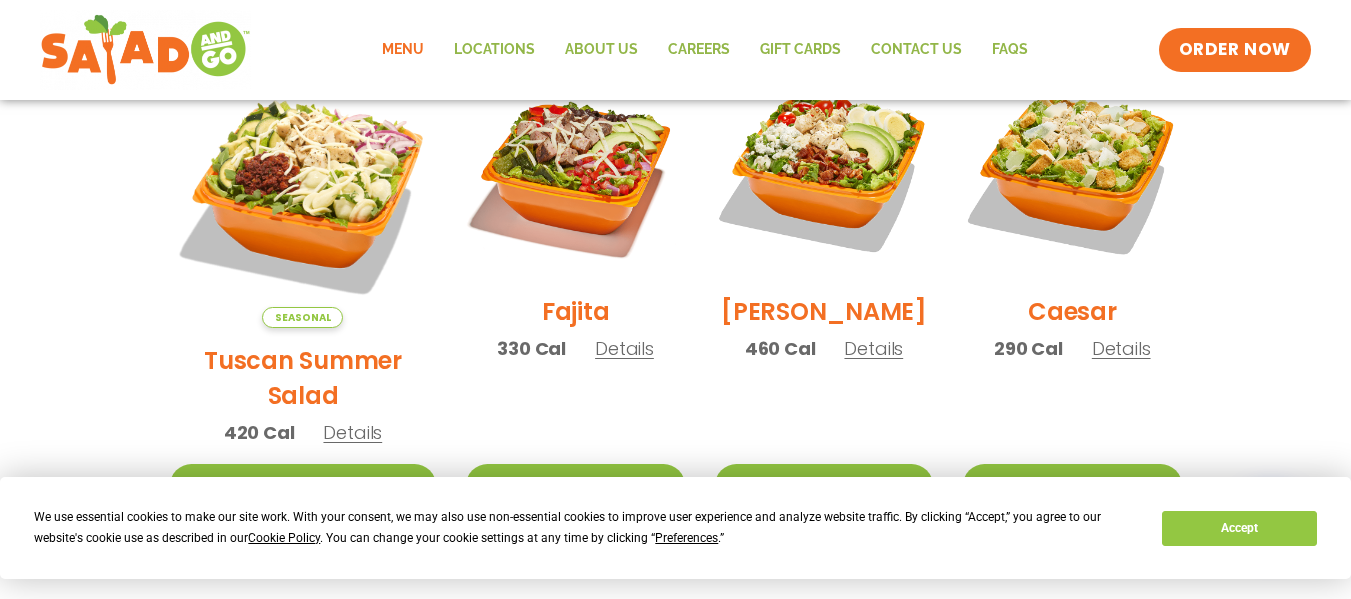 click on "Details" at bounding box center [624, 348] 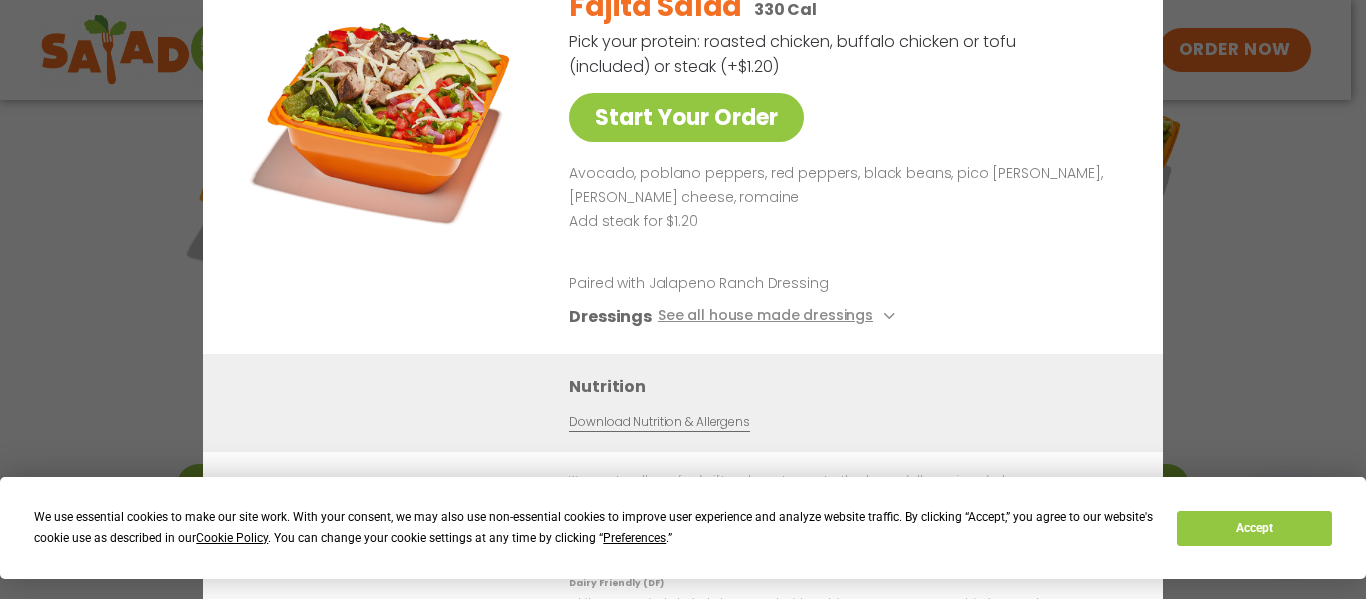 click on "Start Your Order Fajita Salad  330 Cal  Pick your protein: roasted chicken, buffalo chicken or tofu (included) or steak (+$1.20)   Start Your Order Avocado, poblano peppers, red peppers, black beans, pico de gallo, pepper jack cheese, romaine Add steak for $1.20   Paired with Jalapeno Ranch Dressing Dressings   See all house made dressings    Balsamic Vinaigrette GF DF V   BBQ Ranch GF   Caesar GF   Creamy Blue Cheese GF   Creamy Greek GF   Jalapeño Ranch GF   Ranch GF   Thai Peanut GF DF Nutrition   Download Nutrition & Allergens We are not an allergen free facility and cannot guarantee the absence of allergens in our foods. Nutrition information is based on our standard recipes and portion sizes. Click Nutrition & Allergens above for more details. Gluten Friendly (GF) While our menu includes ingredients that are made without gluten, our restaurants are not gluten free. We take steps to minimize the risk of cross-contact with gluten, but cannot guarantee that these menu items are gluten free." at bounding box center (683, 299) 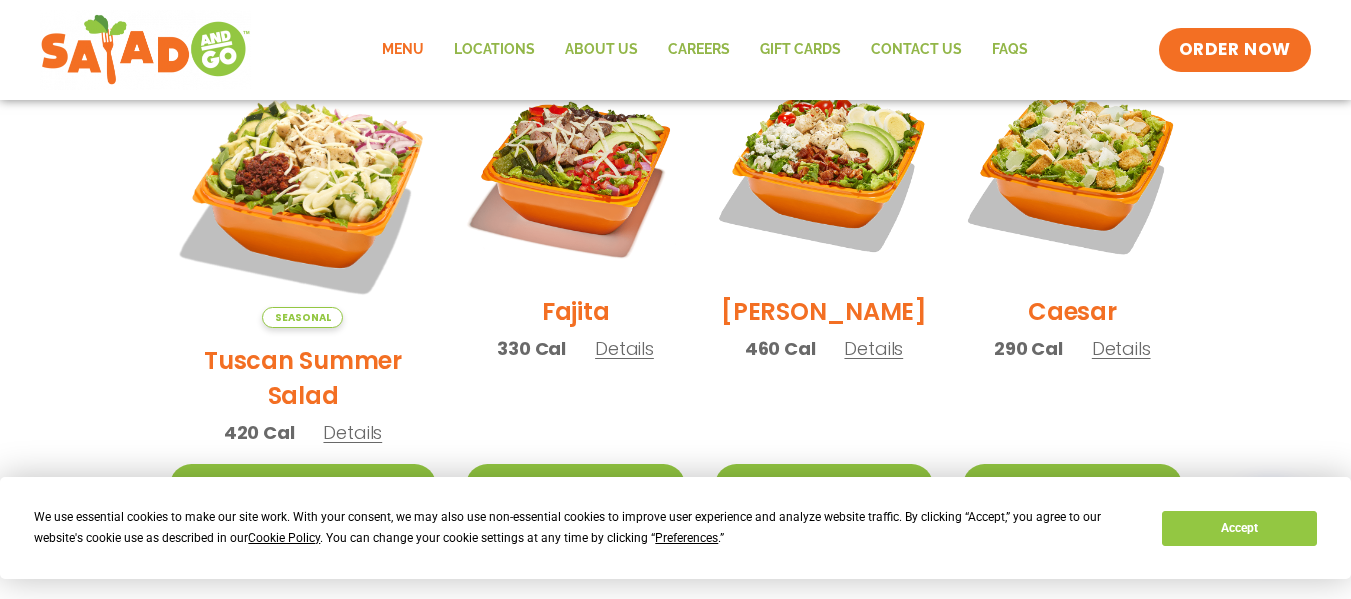 click on "Details" at bounding box center [624, 348] 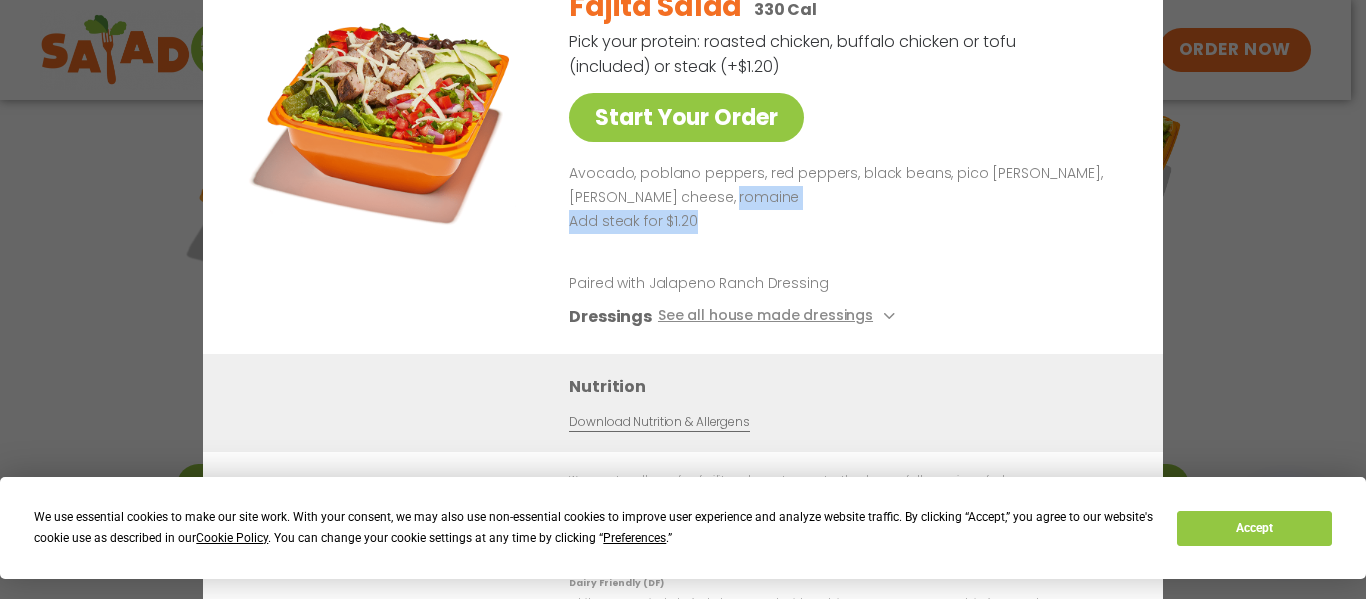 click on "Start Your Order Fajita Salad  330 Cal  Pick your protein: roasted chicken, buffalo chicken or tofu (included) or steak (+$1.20)   Start Your Order Avocado, poblano peppers, red peppers, black beans, pico de gallo, pepper jack cheese, romaine Add steak for $1.20   Paired with Jalapeno Ranch Dressing Dressings   See all house made dressings    Balsamic Vinaigrette GF DF V   BBQ Ranch GF   Caesar GF   Creamy Blue Cheese GF   Creamy Greek GF   Jalapeño Ranch GF   Ranch GF   Thai Peanut GF DF Nutrition   Download Nutrition & Allergens We are not an allergen free facility and cannot guarantee the absence of allergens in our foods. Nutrition information is based on our standard recipes and portion sizes. Click Nutrition & Allergens above for more details. Gluten Friendly (GF) While our menu includes ingredients that are made without gluten, our restaurants are not gluten free. We take steps to minimize the risk of cross-contact with gluten, but cannot guarantee that these menu items are gluten free." at bounding box center [683, 299] 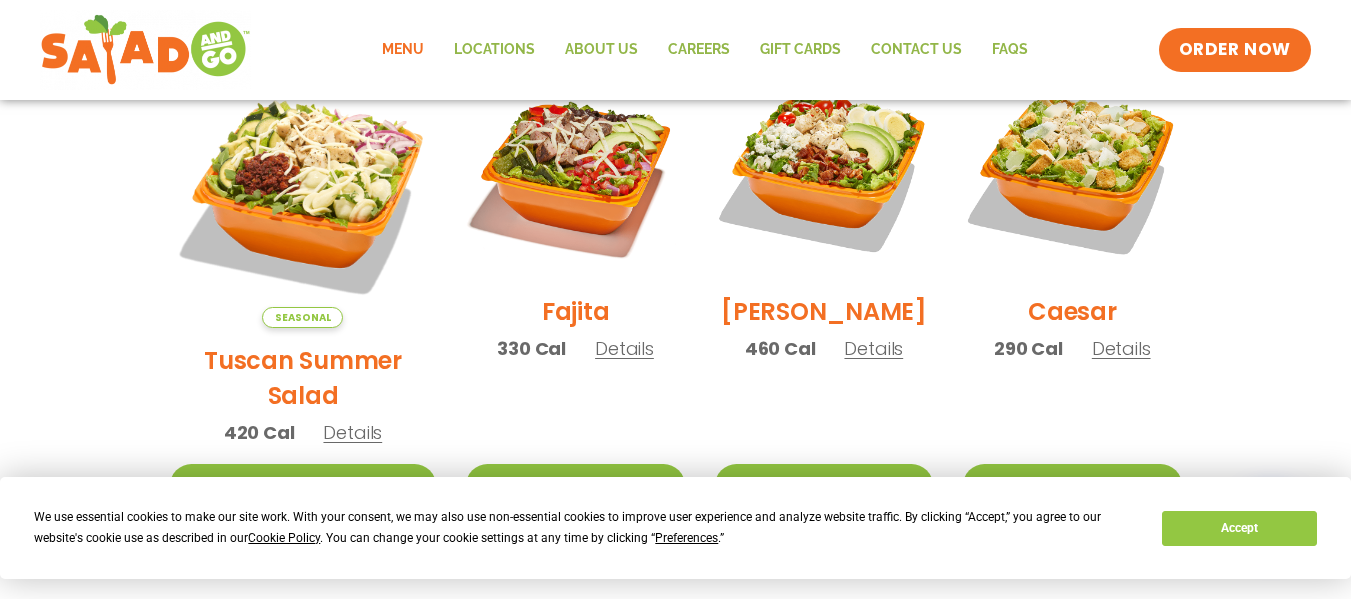 click on "Details" at bounding box center [873, 348] 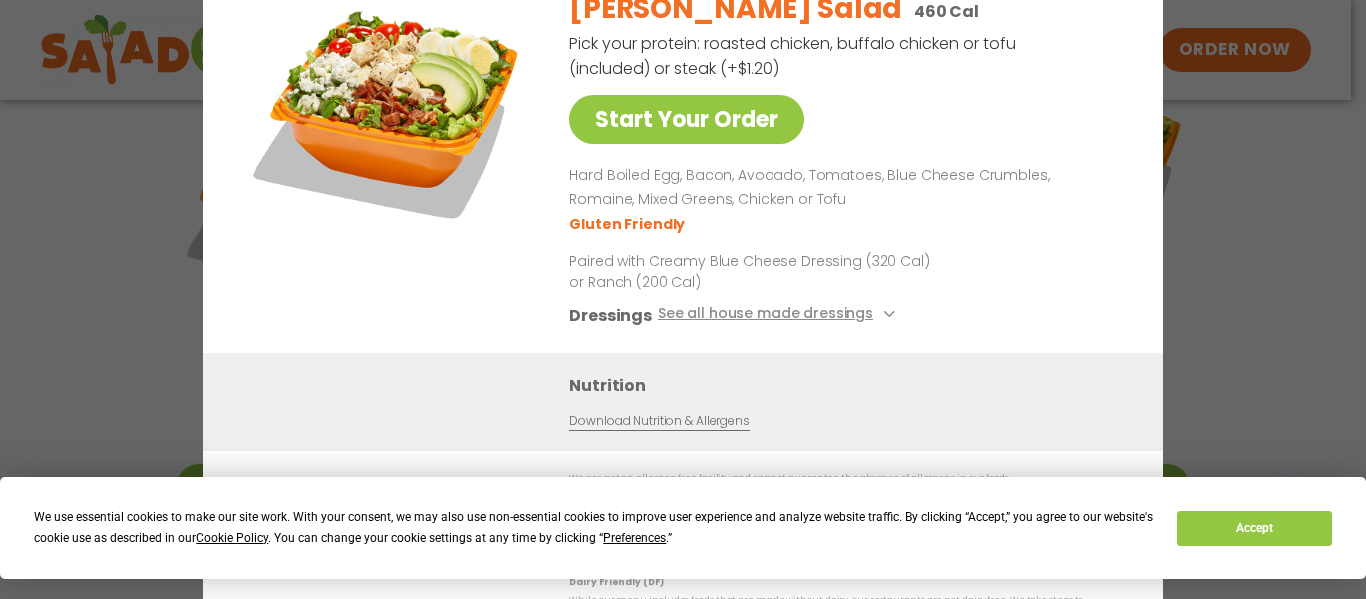 click on "Start Your Order Cobb Salad  460 Cal  Pick your protein: roasted chicken, buffalo chicken or tofu (included) or steak (+$1.20)   Start Your Order Hard Boiled Egg, Bacon, Avocado, Tomatoes, Blue Cheese Crumbles, Romaine, Mixed Greens, Chicken or Tofu Gluten Friendly Paired with Creamy Blue Cheese Dressing (320 Cal) or Ranch (200 Cal) Dressings   See all house made dressings    Creamy Blue Cheese GF   Balsamic Vinaigrette GF DF V   BBQ Ranch GF   Caesar GF   Creamy Greek GF   Jalapeño Ranch GF   Ranch GF   Thai Peanut GF DF Nutrition   Download Nutrition & Allergens We are not an allergen free facility and cannot guarantee the absence of allergens in our foods. Nutrition information is based on our standard recipes and portion sizes. Click Nutrition & Allergens above for more details. Gluten Friendly (GF) Dairy Friendly (DF)" at bounding box center (683, 299) 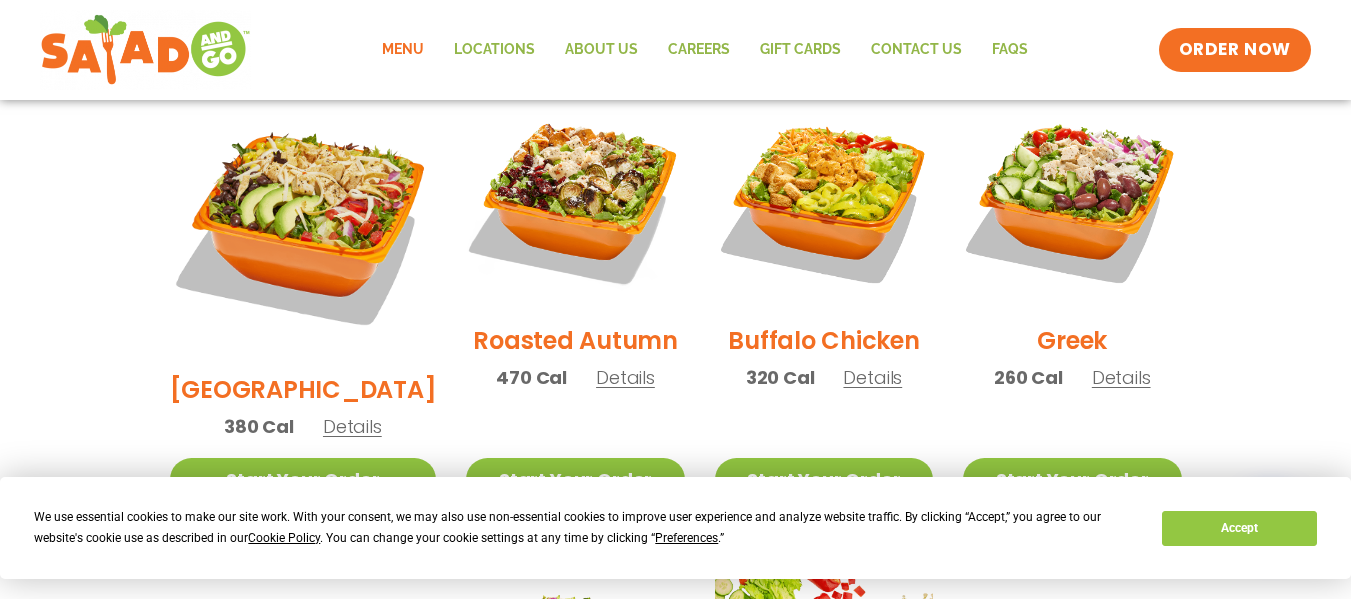 scroll, scrollTop: 1103, scrollLeft: 0, axis: vertical 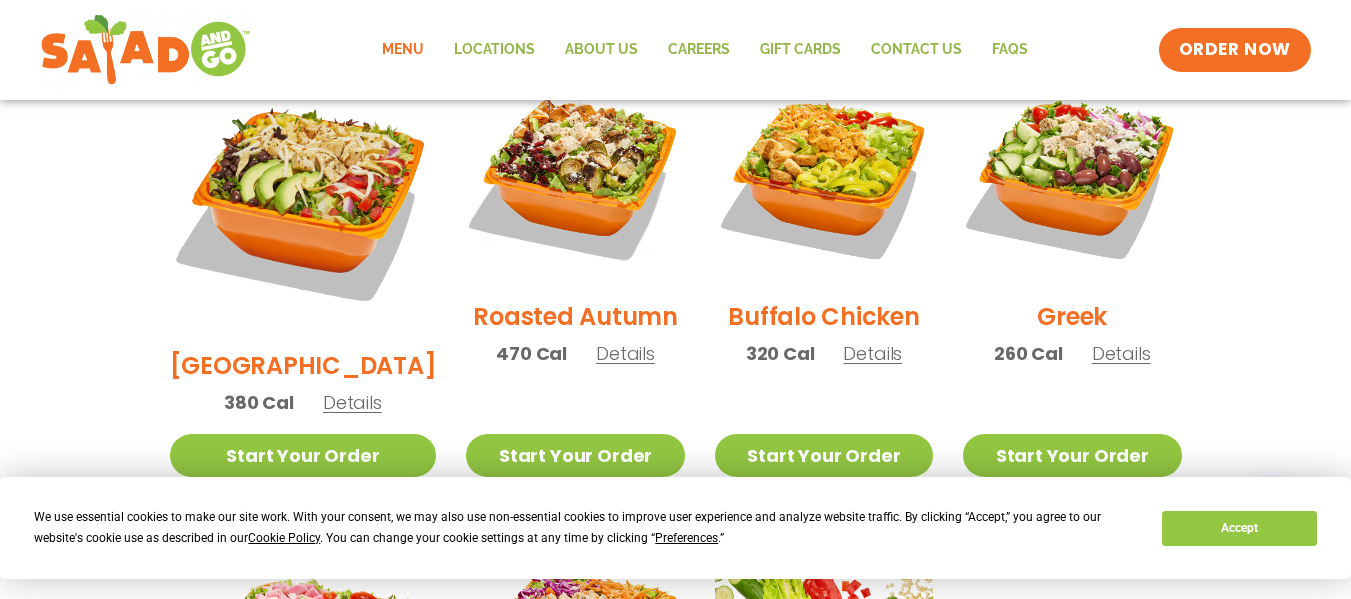 click on "Details" at bounding box center (352, 402) 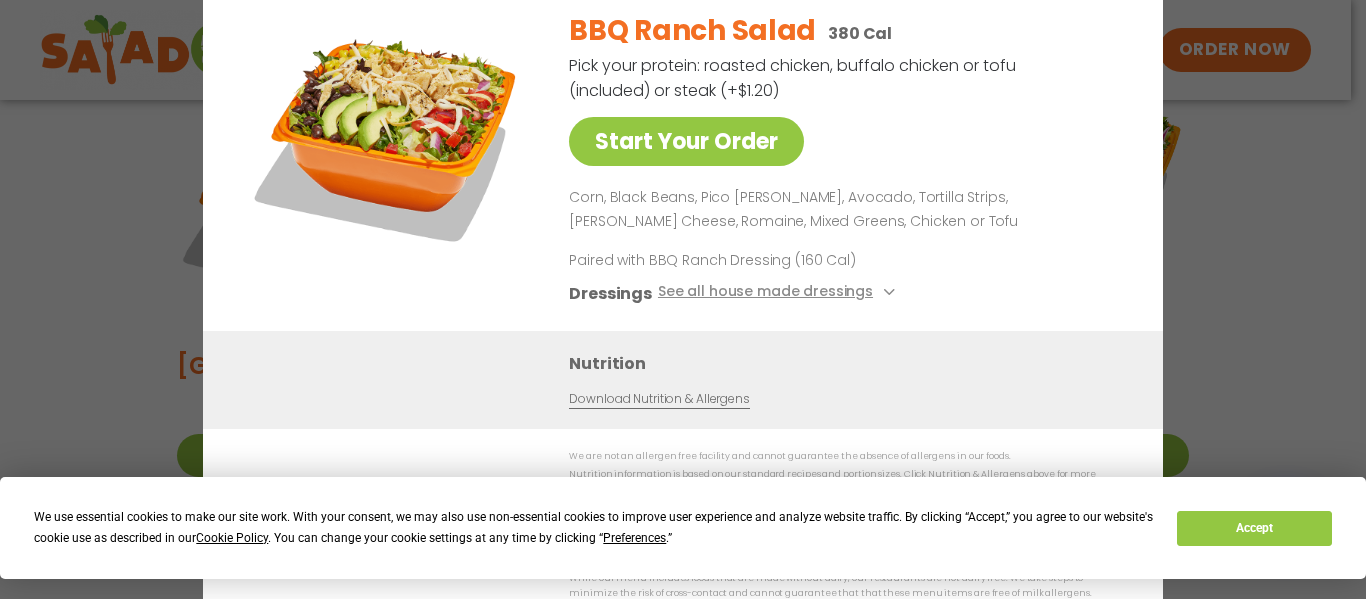 click on "Start Your Order BBQ Ranch Salad  380 Cal  Pick your protein: roasted chicken, buffalo chicken or tofu (included) or steak (+$1.20)   Start Your Order Corn, Black Beans, Pico de Gallo, Avocado, Tortilla Strips, Pepper Jack Cheese, Romaine, Mixed Greens, Chicken or Tofu Paired with BBQ Ranch Dressing (160 Cal) Dressings   See all house made dressings    BBQ Ranch GF   Balsamic Vinaigrette GF DF V   Caesar GF   Creamy Blue Cheese GF   Creamy Greek GF   Jalapeño Ranch GF   Ranch GF   Thai Peanut GF DF Nutrition   Download Nutrition & Allergens We are not an allergen free facility and cannot guarantee the absence of allergens in our foods. Nutrition information is based on our standard recipes and portion sizes. Click Nutrition & Allergens above for more details. Gluten Friendly (GF) Dairy Friendly (DF)" at bounding box center (683, 299) 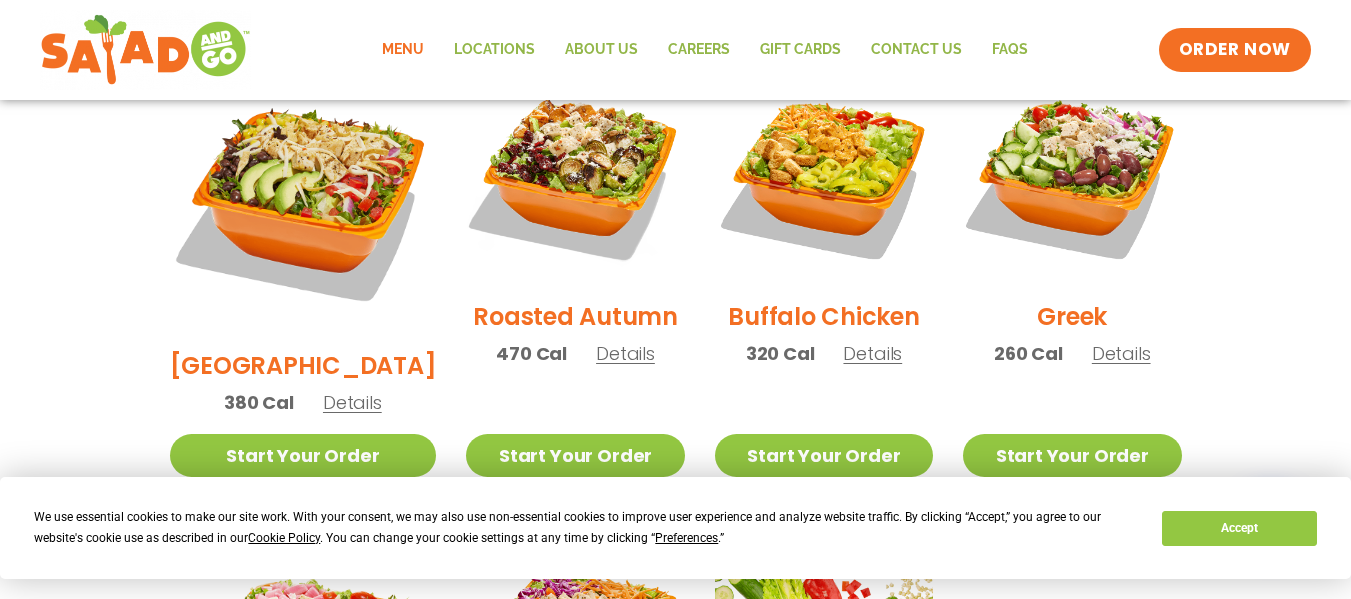 click on "Details" at bounding box center [625, 353] 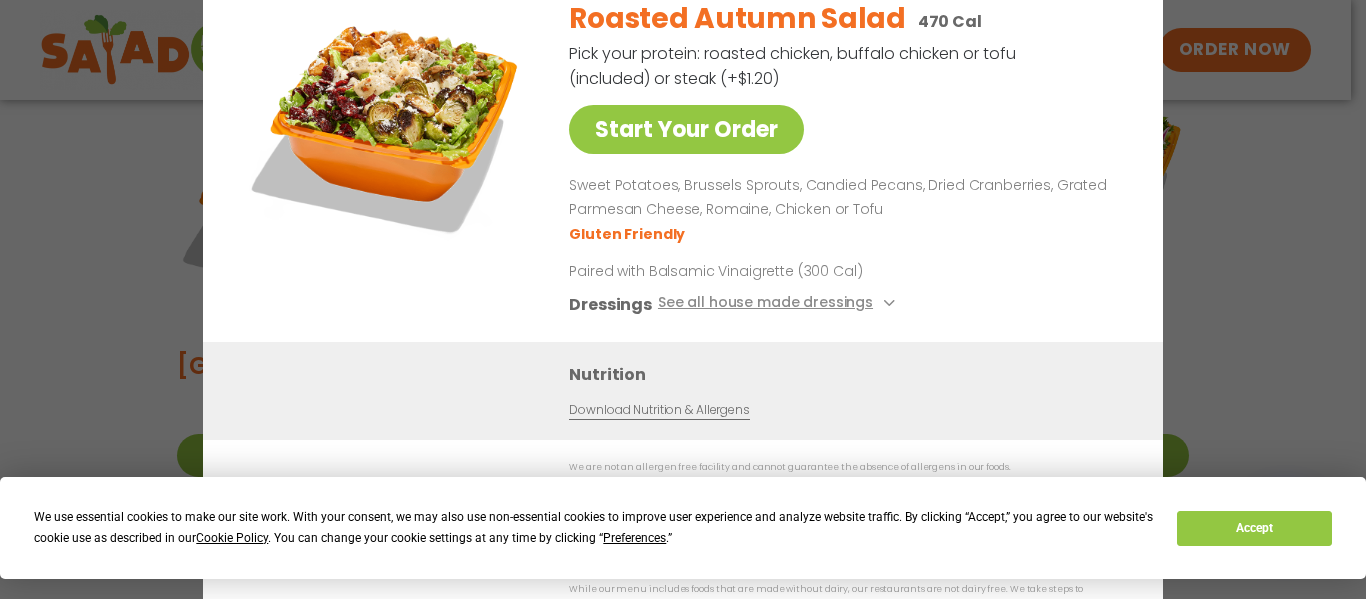 click on "Start Your Order Roasted Autumn Salad  470 Cal  Pick your protein: roasted chicken, buffalo chicken or tofu (included) or steak (+$1.20)   Start Your Order Sweet Potatoes, Brussels Sprouts, Candied Pecans, Dried Cranberries, Grated Parmesan Cheese, Romaine, Chicken or Tofu Gluten Friendly Paired with Balsamic Vinaigrette (300 Cal) Dressings   See all house made dressings    Caesar GF   Balsamic Vinaigrette GF DF V   BBQ Ranch GF   Creamy Blue Cheese GF   Creamy Greek GF   Jalapeño Ranch GF   Ranch GF   Thai Peanut GF DF Nutrition   Download Nutrition & Allergens We are not an allergen free facility and cannot guarantee the absence of allergens in our foods. Nutrition information is based on our standard recipes and portion sizes. Click Nutrition & Allergens above for more details. Gluten Friendly (GF) Dairy Friendly (DF)" at bounding box center [683, 299] 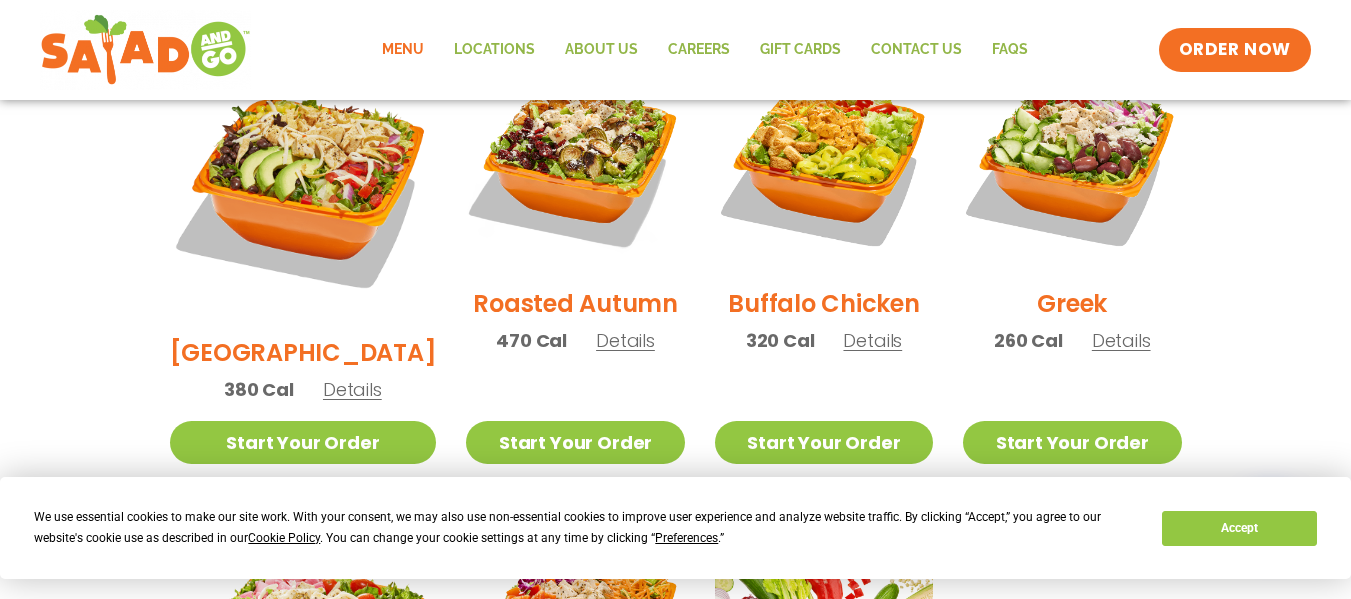 scroll, scrollTop: 1203, scrollLeft: 0, axis: vertical 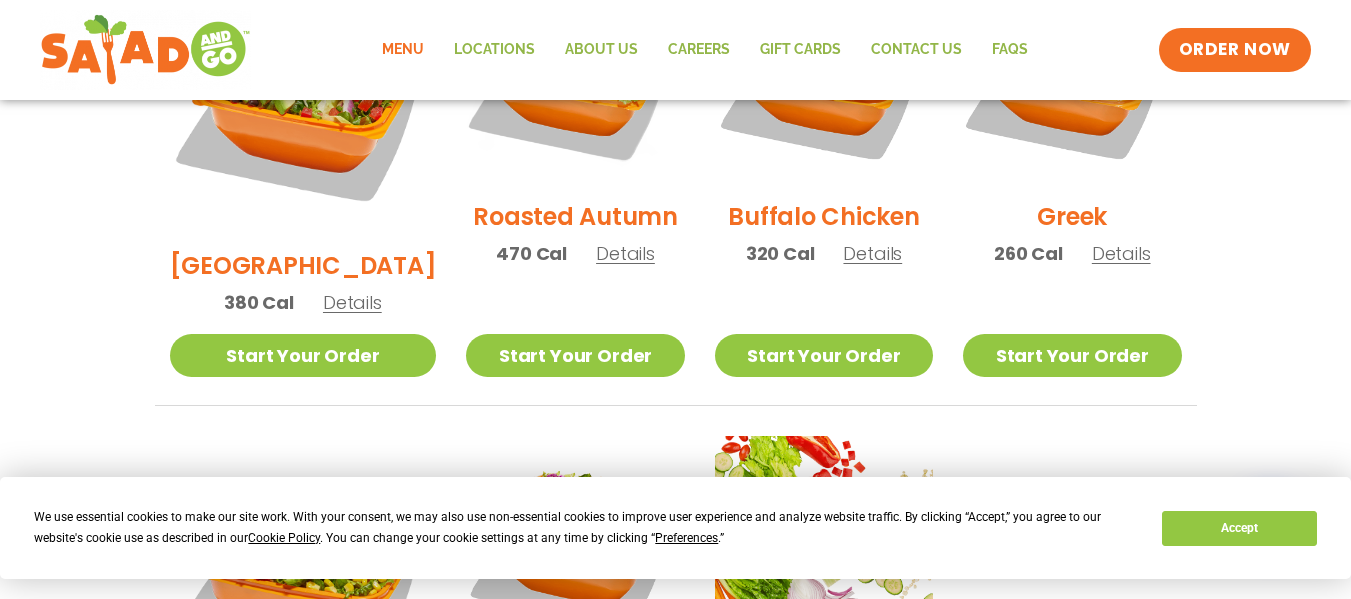 click on "Details" at bounding box center [872, 253] 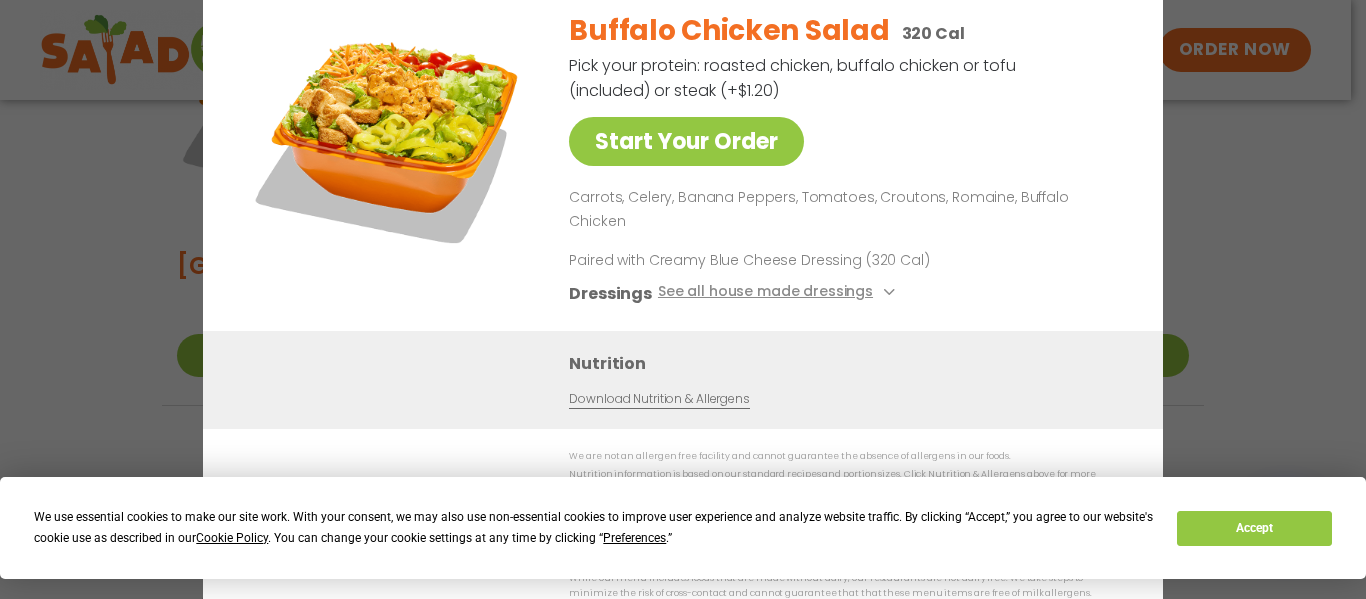 click on "Start Your Order Buffalo Chicken Salad  320 Cal  Pick your protein: roasted chicken, buffalo chicken or tofu (included) or steak (+$1.20)   Start Your Order Carrots, Celery, Banana Peppers, Tomatoes, Croutons, Romaine, Buffalo Chicken Paired with Creamy Blue Cheese Dressing (320 Cal) Dressings   See all house made dressings    Creamy Blue Cheese GF   Balsamic Vinaigrette GF DF V   BBQ Ranch GF   Caesar GF   Creamy Greek GF   Jalapeño Ranch GF   Ranch GF   Thai Peanut GF DF Nutrition   Download Nutrition & Allergens We are not an allergen free facility and cannot guarantee the absence of allergens in our foods. Nutrition information is based on our standard recipes and portion sizes. Click Nutrition & Allergens above for more details. Gluten Friendly (GF) While our menu includes ingredients that are made without gluten, our restaurants are not gluten free. We take steps to minimize the risk of cross-contact with gluten, but cannot guarantee that these menu items are gluten free. Dairy Friendly (DF)" at bounding box center (683, 299) 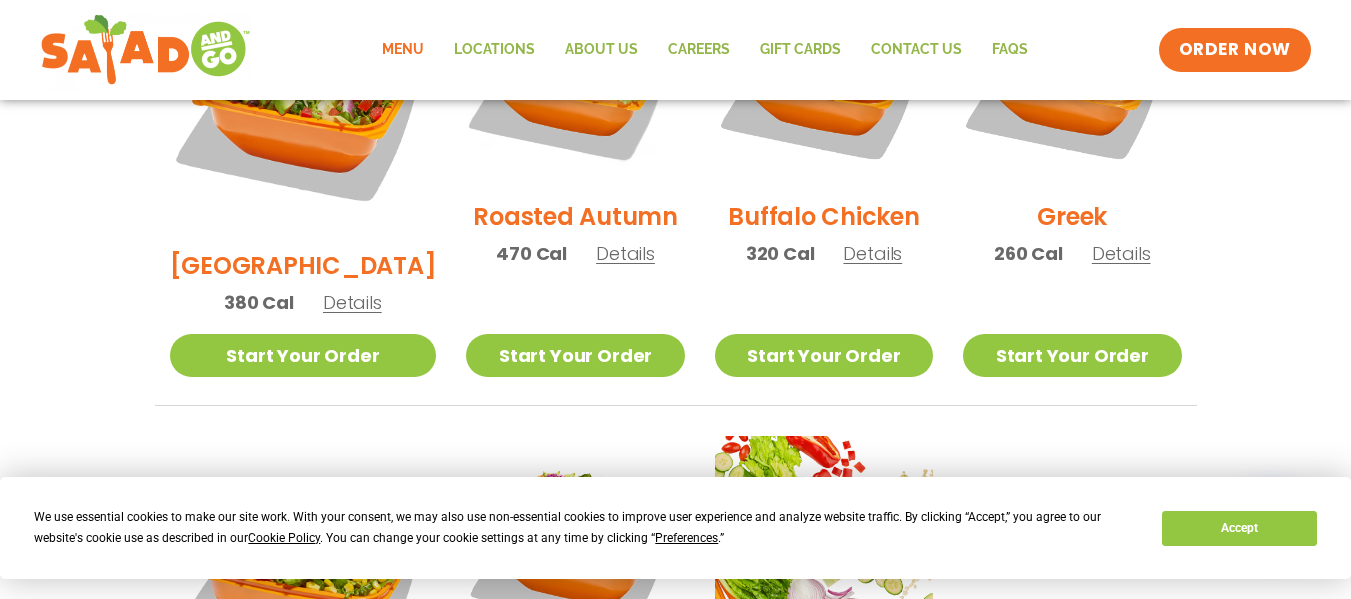 click on "Details" at bounding box center [1121, 253] 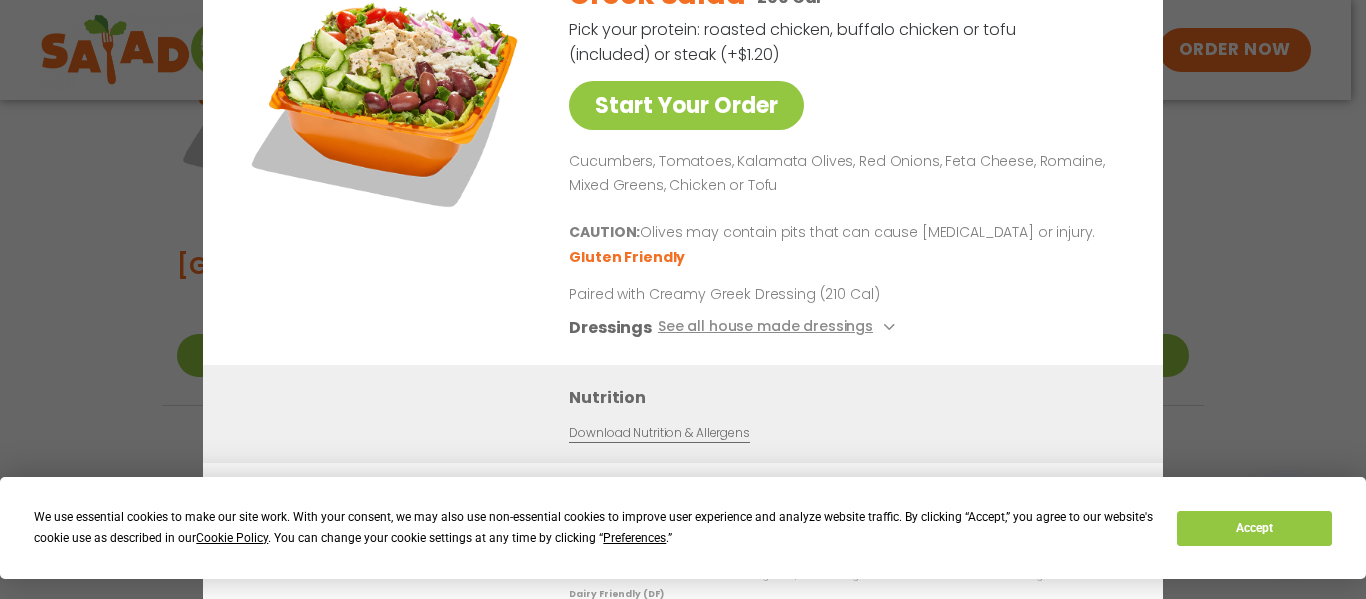 click on "Start Your Order Greek Salad  260 Cal  Pick your protein: roasted chicken, buffalo chicken or tofu (included) or steak (+$1.20)   Start Your Order Cucumbers, Tomatoes, Kalamata Olives, Red Onions, Feta Cheese, Romaine, Mixed Greens, Chicken or Tofu   CAUTION:  Olives may contain pits that can cause choking or injury. Gluten Friendly Paired with Creamy Greek Dressing (210 Cal) Dressings   See all house made dressings    Creamy Greek GF   Balsamic Vinaigrette GF DF V   BBQ Ranch GF   Caesar GF   Creamy Blue Cheese GF   Jalapeño Ranch GF   Ranch GF   Thai Peanut GF DF Nutrition   Download Nutrition & Allergens We are not an allergen free facility and cannot guarantee the absence of allergens in our foods. Nutrition information is based on our standard recipes and portion sizes. Click Nutrition & Allergens above for more details. Gluten Friendly (GF) Dairy Friendly (DF)" at bounding box center [683, 299] 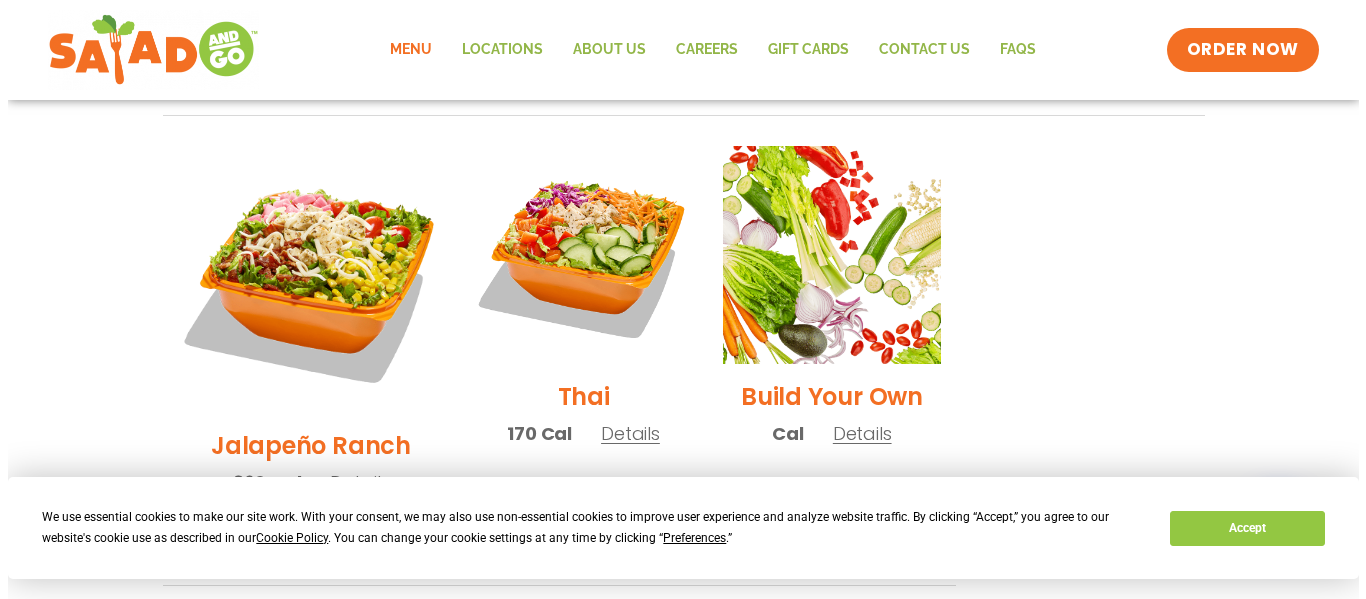 scroll, scrollTop: 1503, scrollLeft: 0, axis: vertical 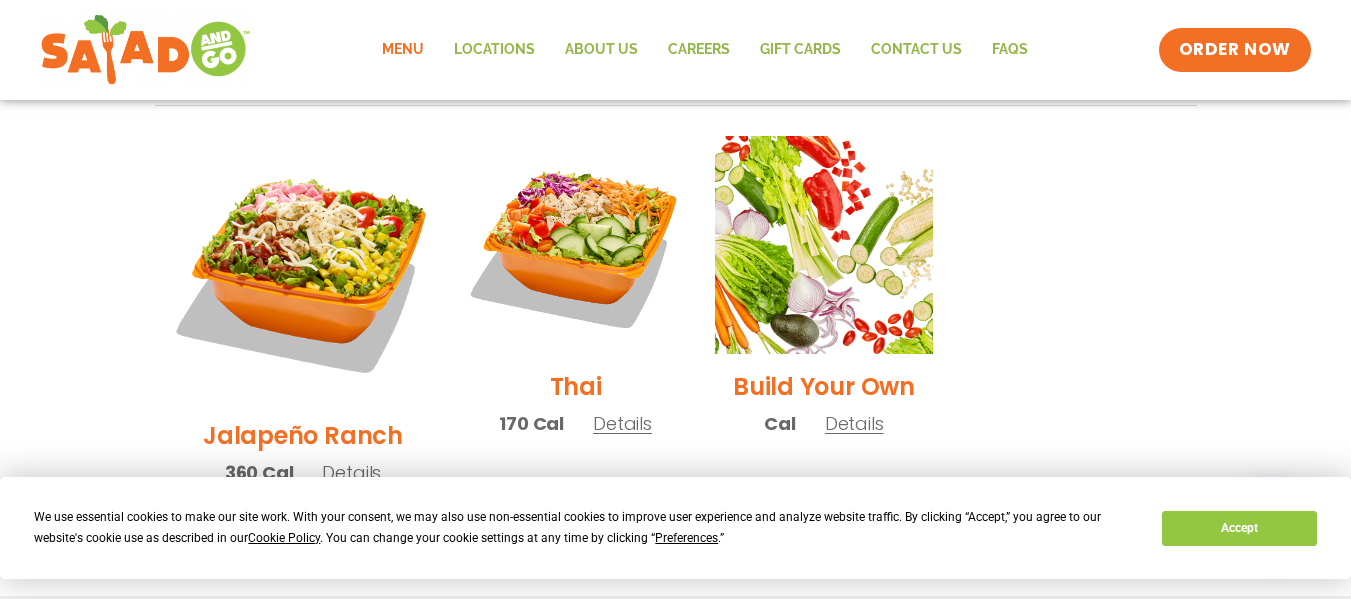 click on "Details" at bounding box center [351, 472] 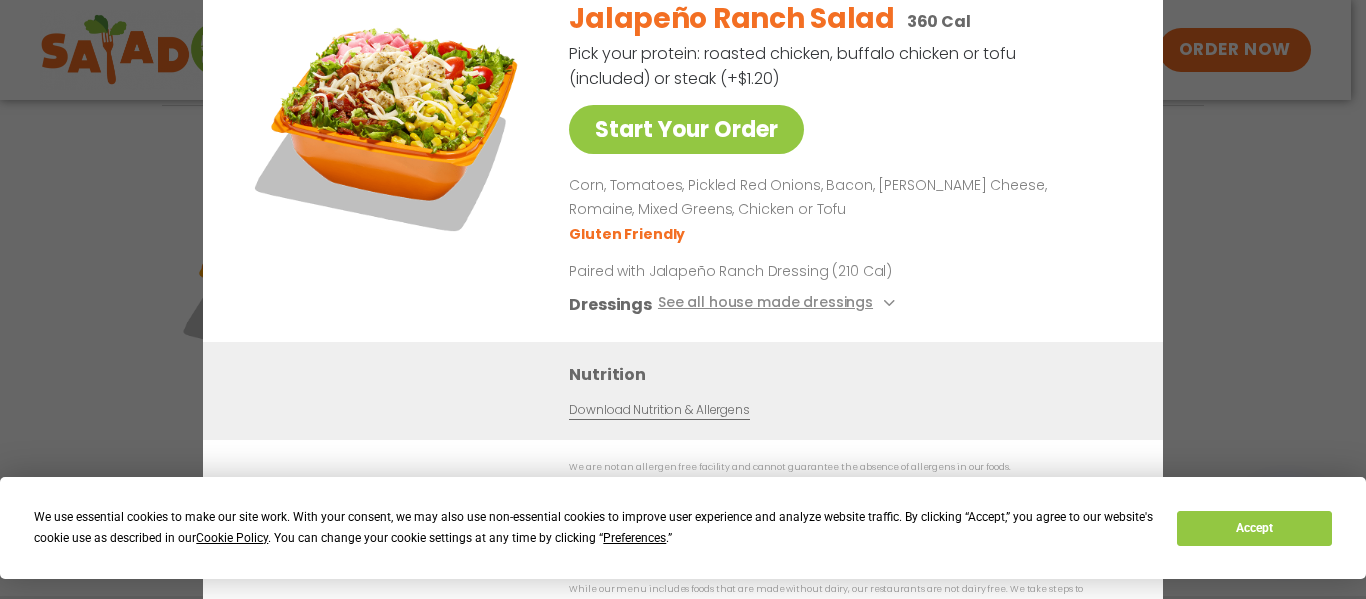 click on "Start Your Order Jalapeño Ranch Salad  360 Cal  Pick your protein: roasted chicken, buffalo chicken or tofu (included) or steak (+$1.20)   Start Your Order Corn, Tomatoes, Pickled Red Onions, Bacon, Pepper Jack Cheese, Romaine, Mixed Greens, Chicken or Tofu Gluten Friendly Paired with Jalapeño Ranch Dressing (210 Cal) Dressings   See all house made dressings    Jalapeño Ranch GF   Balsamic Vinaigrette GF DF V   BBQ Ranch GF   Caesar GF   Creamy Blue Cheese GF   Creamy Greek GF   Ranch GF   Thai Peanut GF DF Nutrition   Download Nutrition & Allergens We are not an allergen free facility and cannot guarantee the absence of allergens in our foods. Nutrition information is based on our standard recipes and portion sizes. Click Nutrition & Allergens above for more details. Gluten Friendly (GF) Dairy Friendly (DF)" at bounding box center (683, 299) 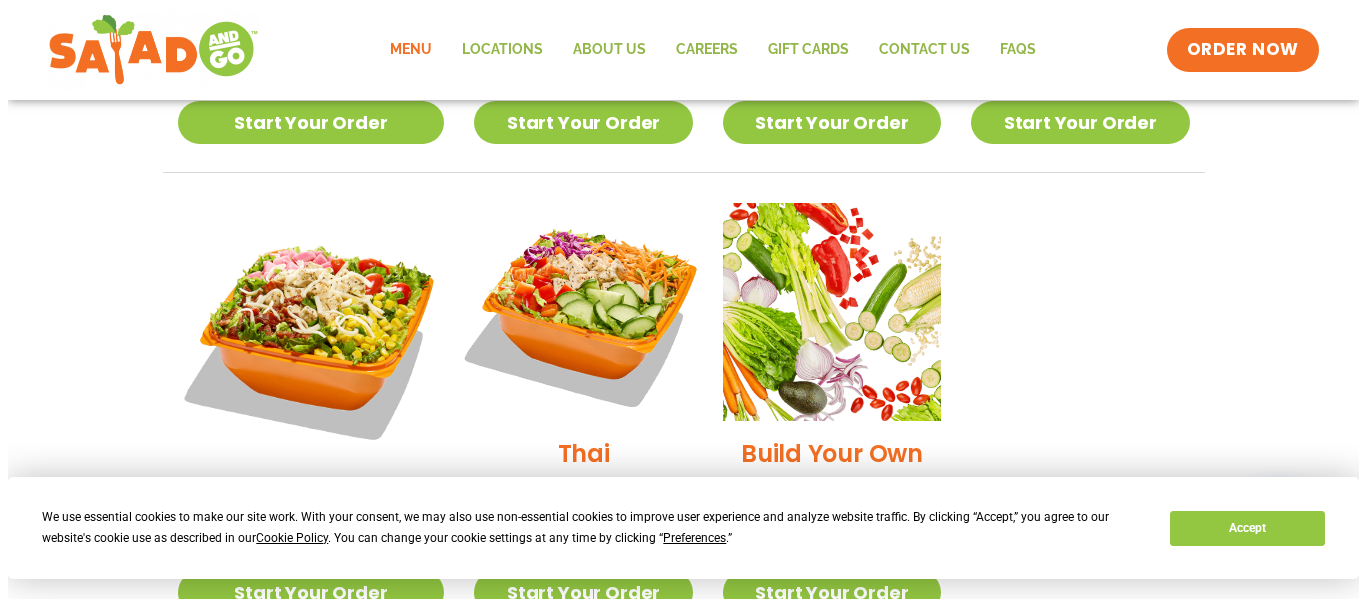 scroll, scrollTop: 1471, scrollLeft: 0, axis: vertical 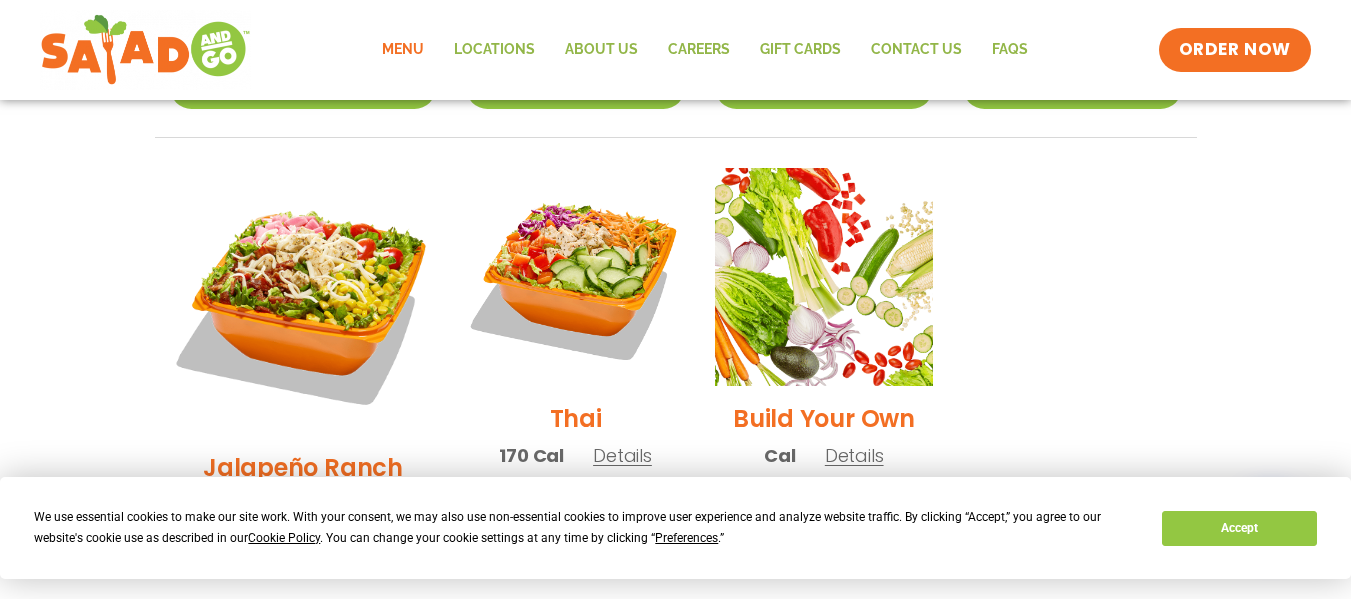 click on "Details" at bounding box center [622, 455] 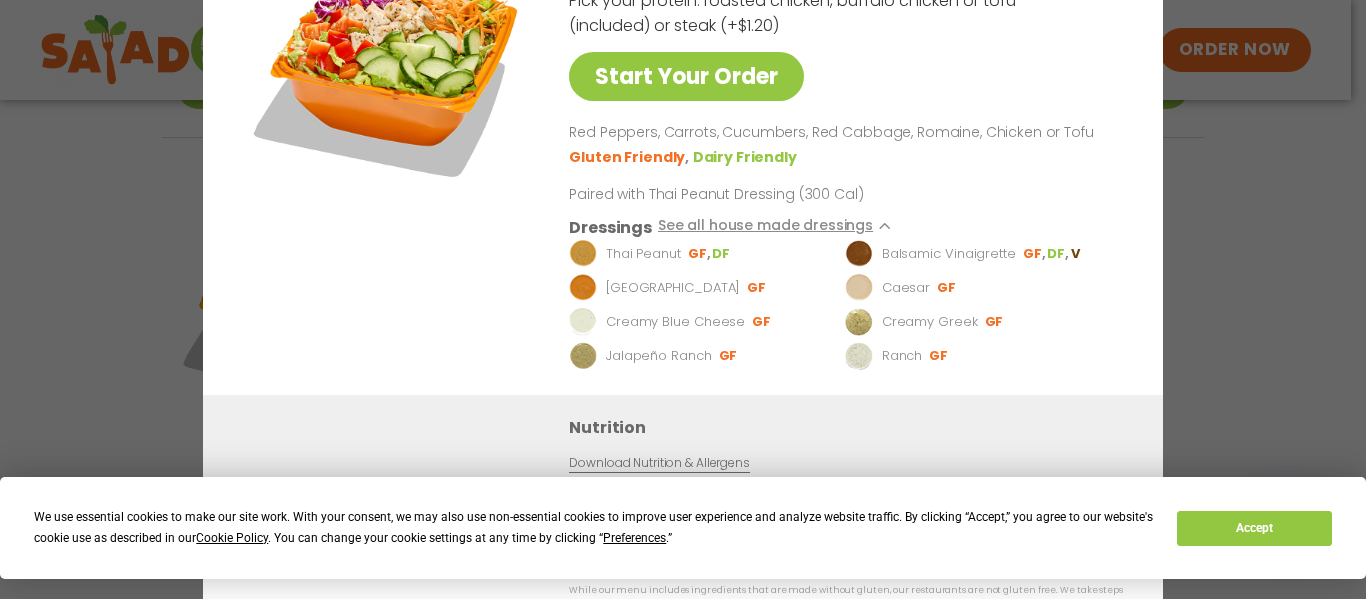 click on "Start Your Order Thai Salad  170 Cal  Pick your protein: roasted chicken, buffalo chicken or tofu (included) or steak (+$1.20)   Start Your Order Red Peppers, Carrots, Cucumbers, Red Cabbage, Romaine, Chicken or Tofu Gluten Friendly Dairy Friendly Paired with Thai Peanut Dressing (300 Cal) Dressings   See all house made dressings    Thai Peanut GF DF   Balsamic Vinaigrette GF DF V   BBQ Ranch GF   Caesar GF   Creamy Blue Cheese GF   Creamy Greek GF   Jalapeño Ranch GF   Ranch GF Nutrition   Download Nutrition & Allergens We are not an allergen free facility and cannot guarantee the absence of allergens in our foods. Nutrition information is based on our standard recipes and portion sizes. Click Nutrition & Allergens above for more details. Gluten Friendly (GF) While our menu includes ingredients that are made without gluten, our restaurants are not gluten free. We take steps to minimize the risk of cross-contact with gluten, but cannot guarantee that these menu items are gluten free." at bounding box center (683, 299) 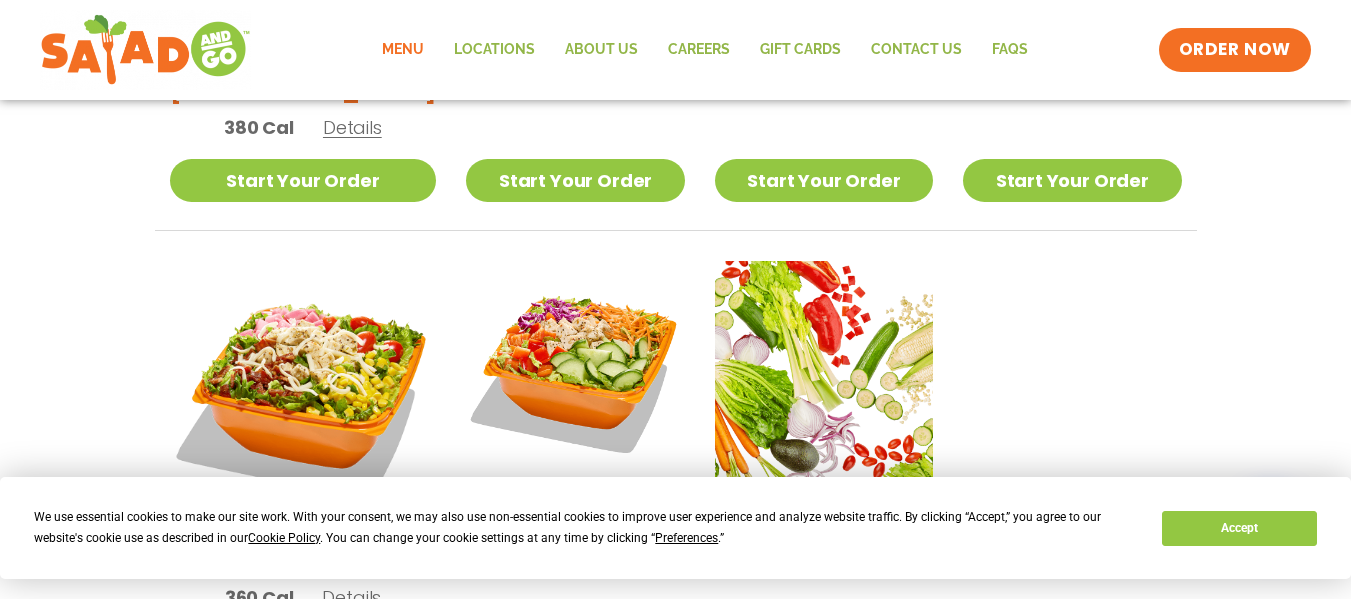 click on "Salads Our house-made dressings make our huge portions even more delicious. Good luck finishing these! Pick your protein: roasted chicken, buffalo chicken or tofu (included) or steak (+$1.20)     Seasonal Tuscan Summer Salad   420 Cal   Details   Start Your Order           Seasonal   Start Your Order Tuscan Summer Salad  420 Cal  Pick your protein: roasted chicken, buffalo chicken or tofu (included) or steak (+$1.20)   Start Your Order SunDried Tomato Tapenade, Orecchiette Pasta, Cucumbers, Red Onion, Shredded Provolone, Arugula, Romaine, Choice of Protein Paired with Italian Vinaigrette (270 Cal) Dressings   See all house made dressings    Italian Vinaigrette   Balsamic Vinaigrette GF DF V   BBQ Ranch GF   Caesar GF   Creamy Blue Cheese GF   Creamy Greek GF   Jalapeño Ranch GF   Ranch GF   Thai Peanut GF DF Nutrition   Download Nutrition & Allergens We are not an allergen free facility and cannot guarantee the absence of allergens in our foods. Gluten Friendly (GF) Dairy Friendly (DF)   Fajita   330 Cal" at bounding box center [675, -178] 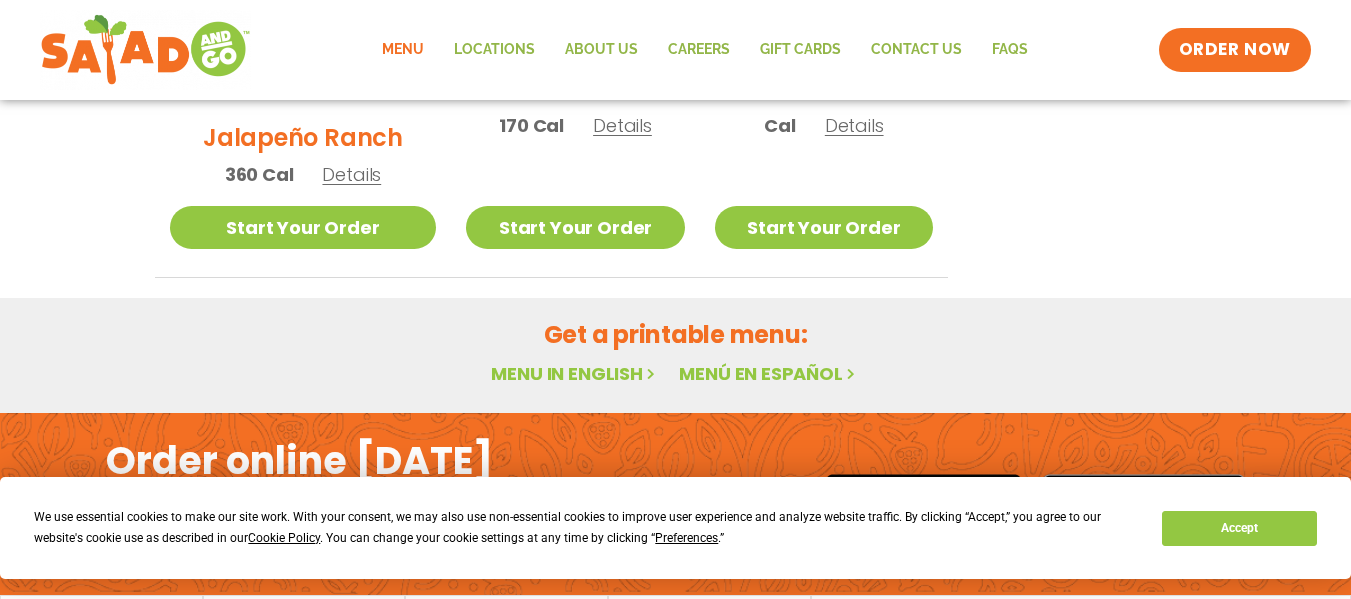 scroll, scrollTop: 1812, scrollLeft: 0, axis: vertical 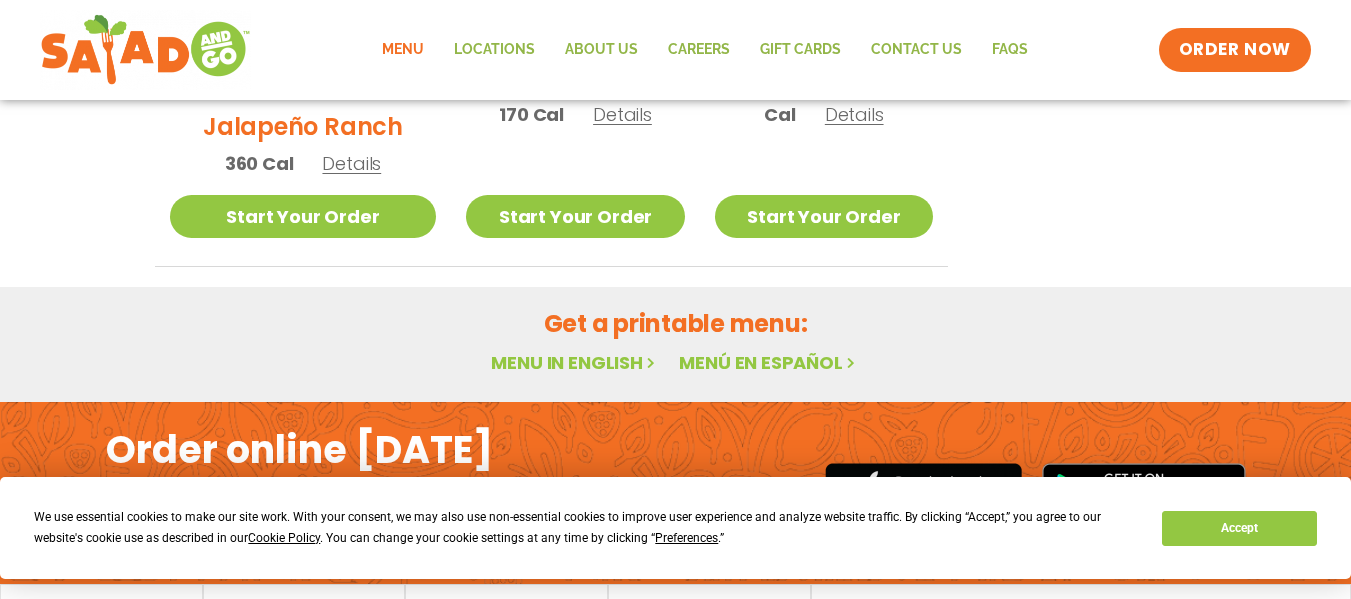 click on "Menu in English" at bounding box center (575, 362) 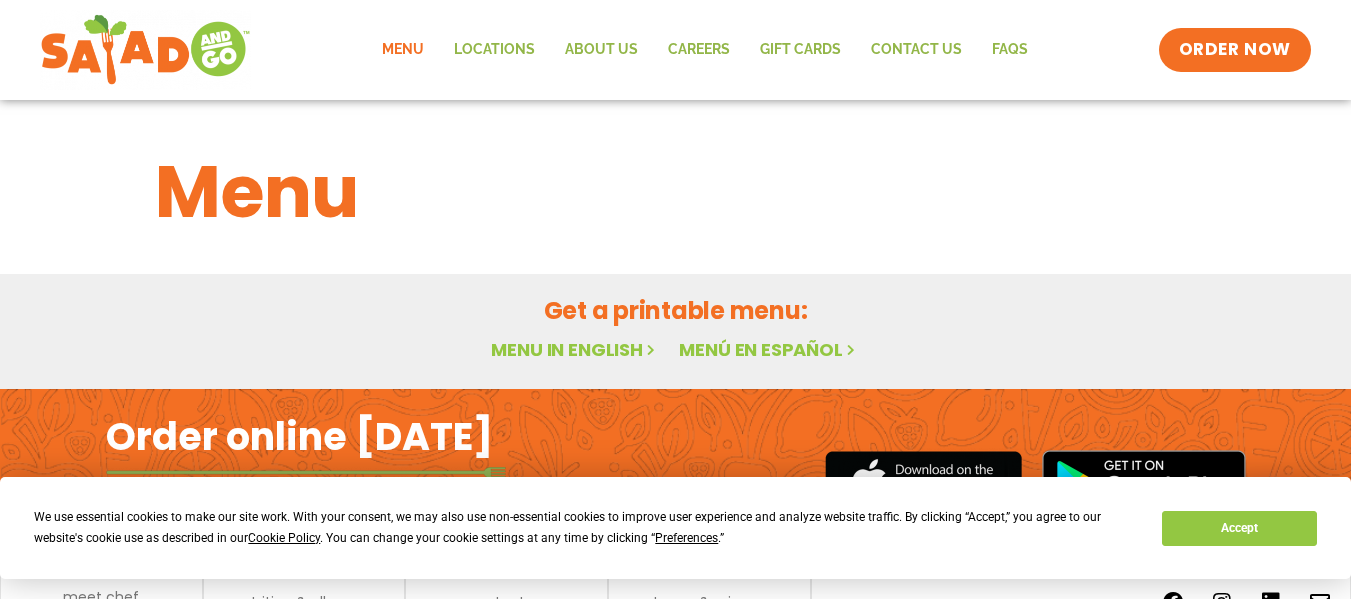 scroll, scrollTop: 84, scrollLeft: 0, axis: vertical 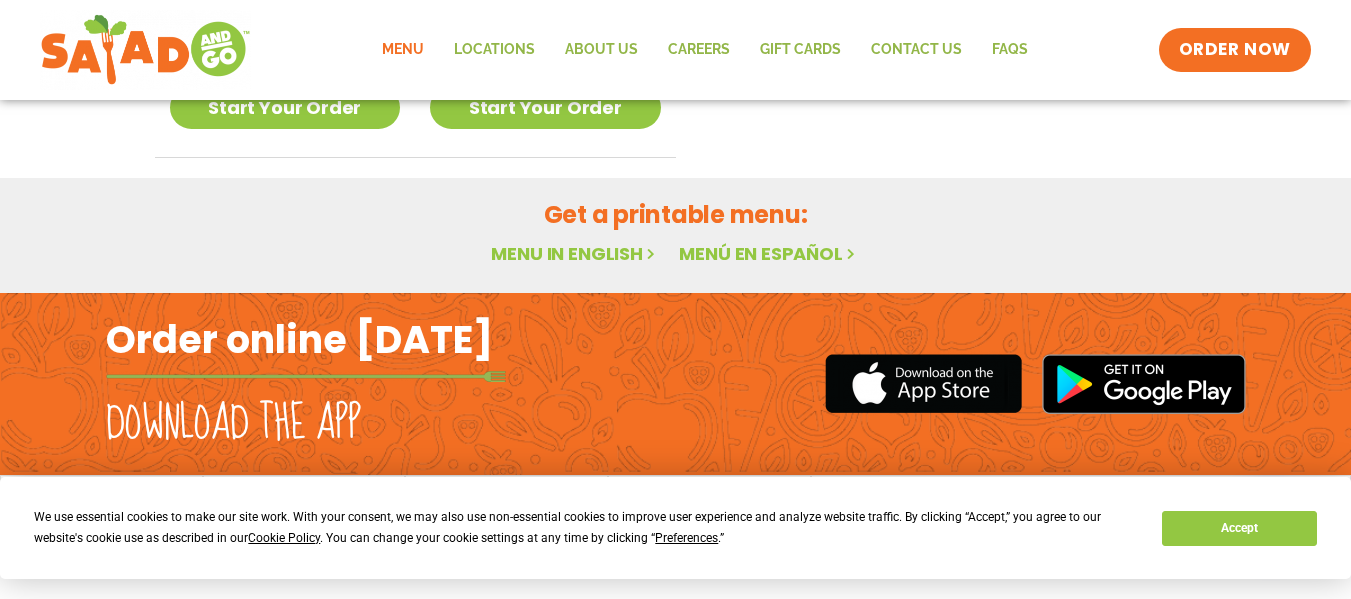 click on "Menu in English" at bounding box center (575, 253) 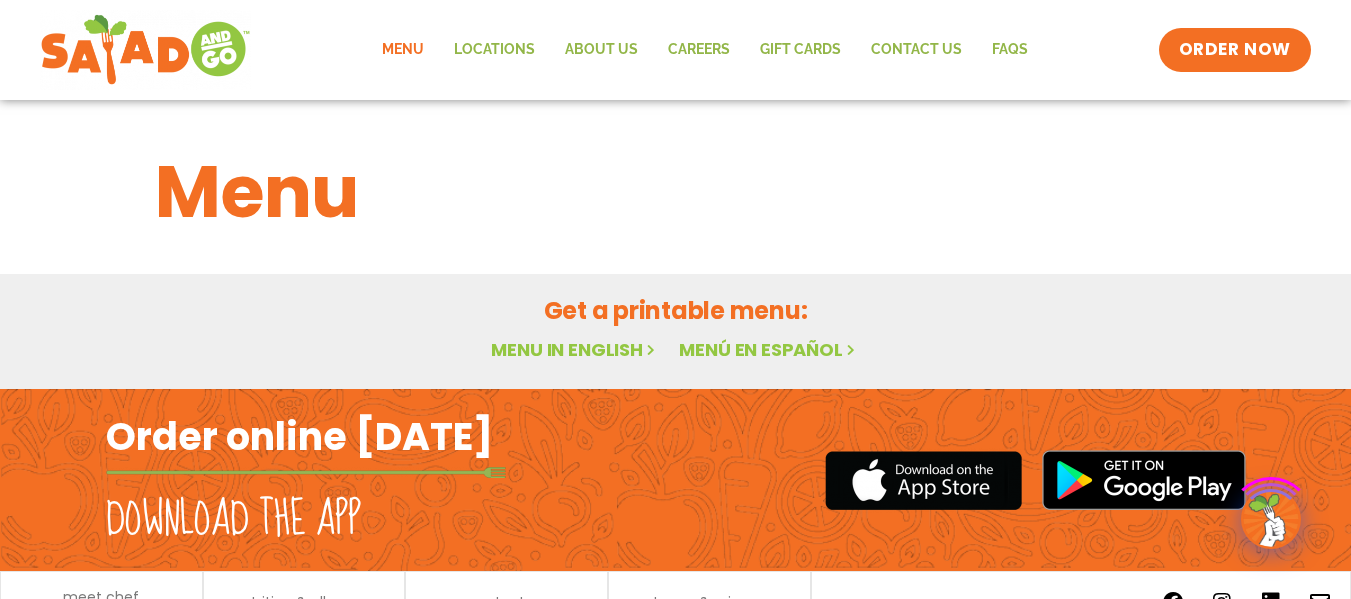 scroll, scrollTop: 0, scrollLeft: 0, axis: both 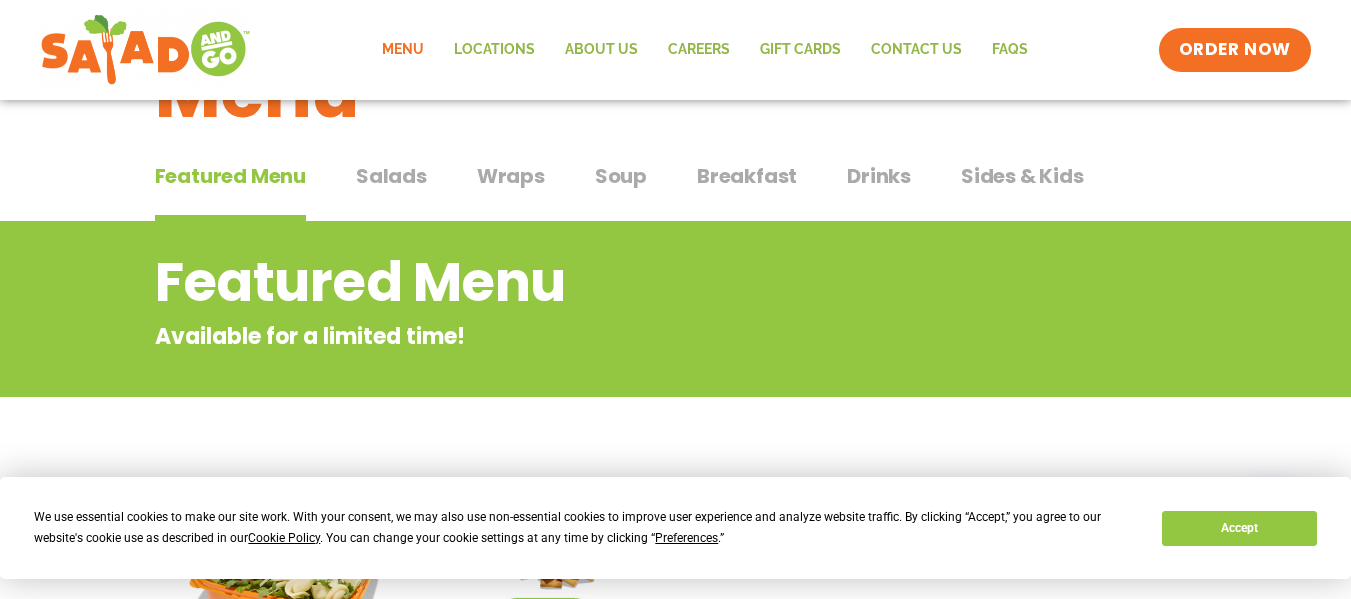click on "Salads" at bounding box center [391, 176] 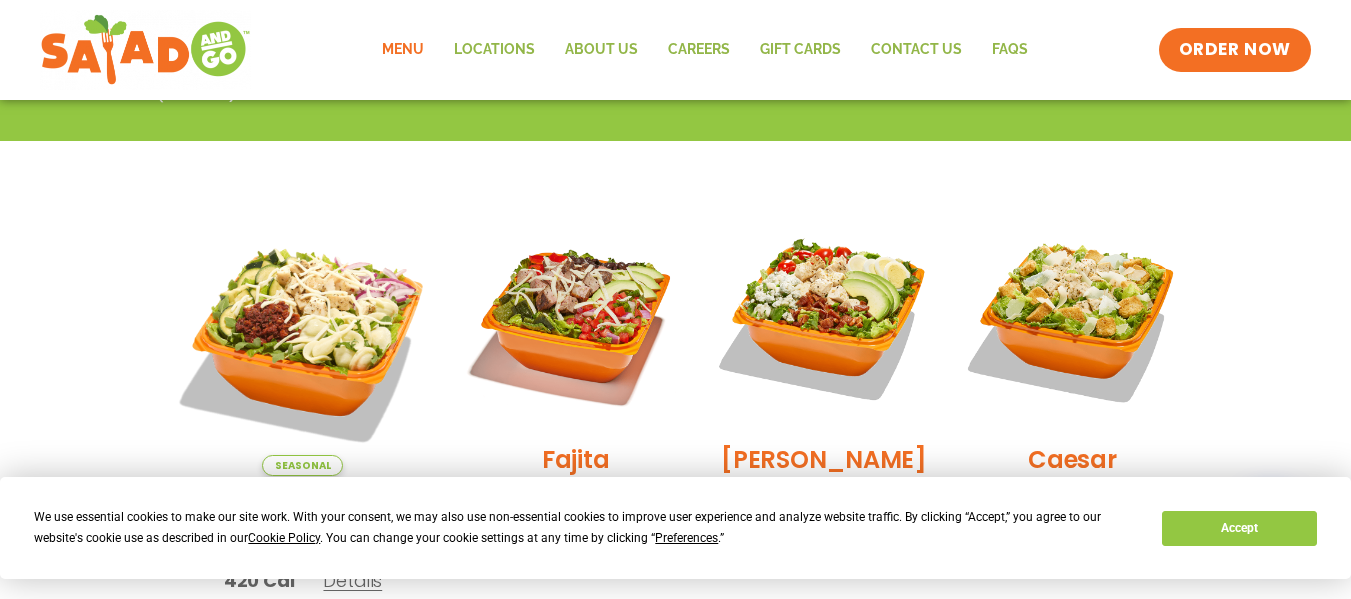 scroll, scrollTop: 500, scrollLeft: 0, axis: vertical 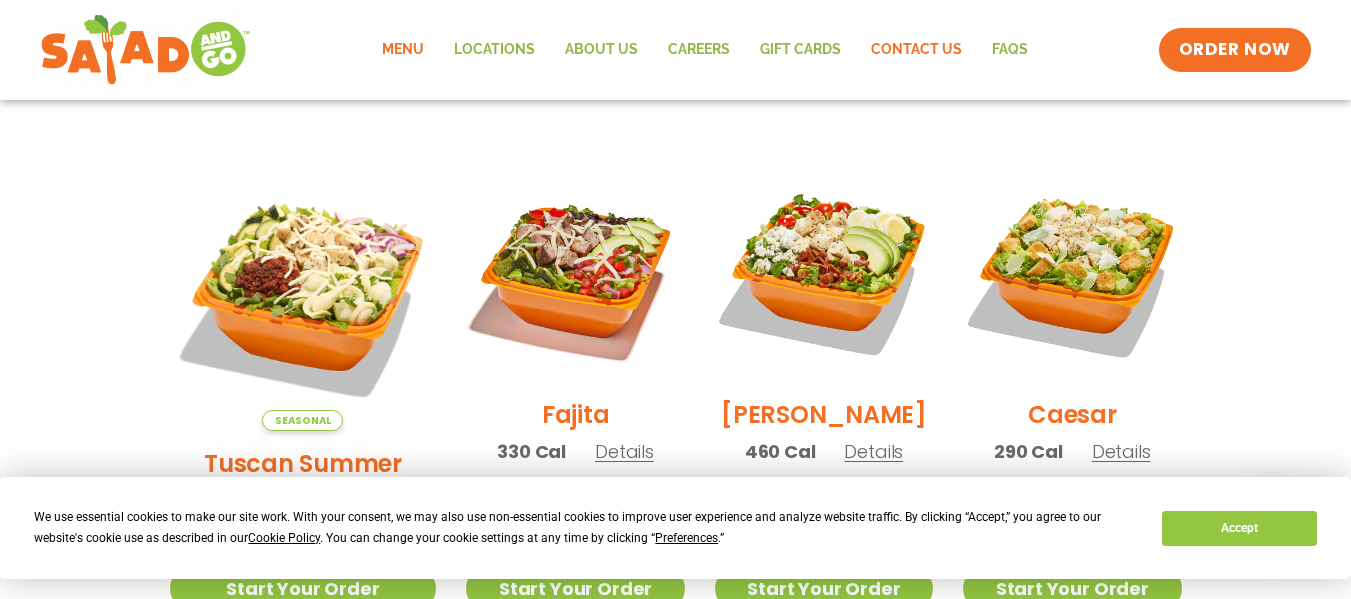 click on "Contact Us" 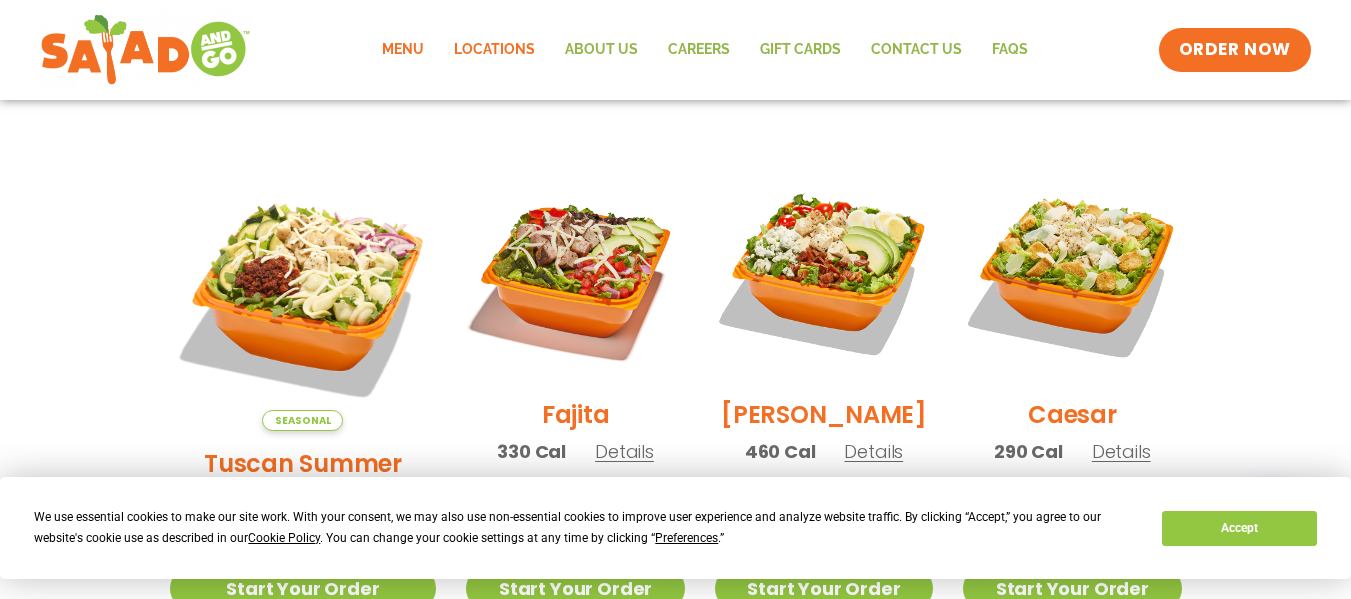 click on "Locations" 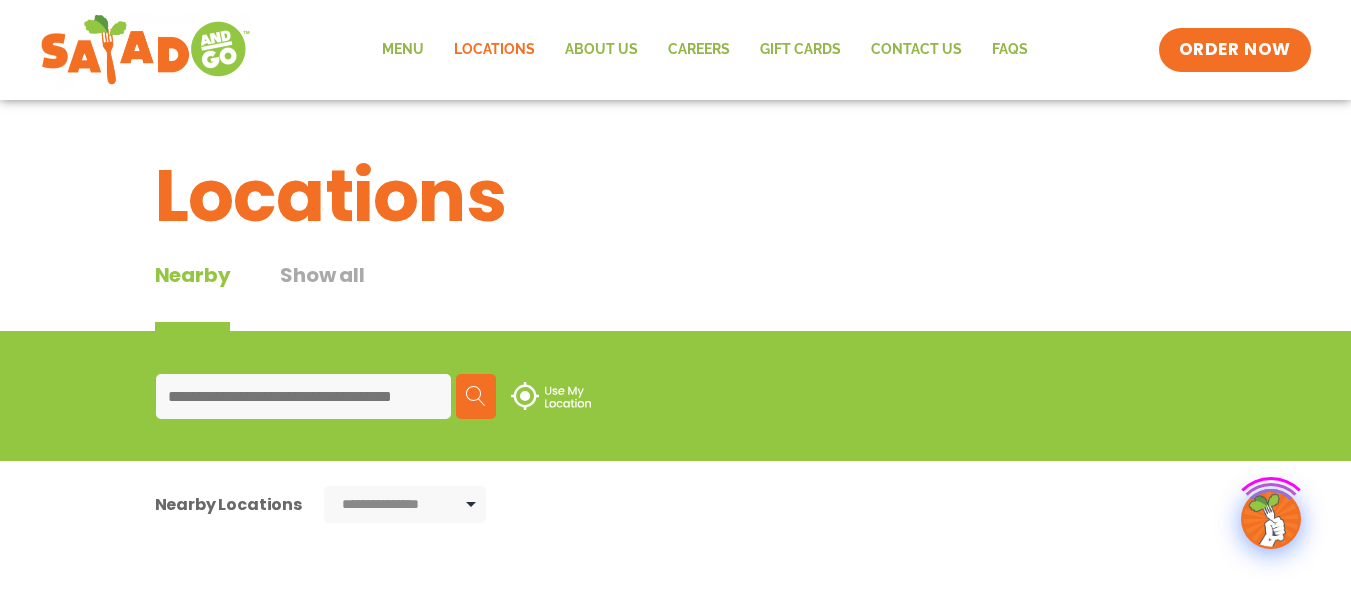scroll, scrollTop: 0, scrollLeft: 0, axis: both 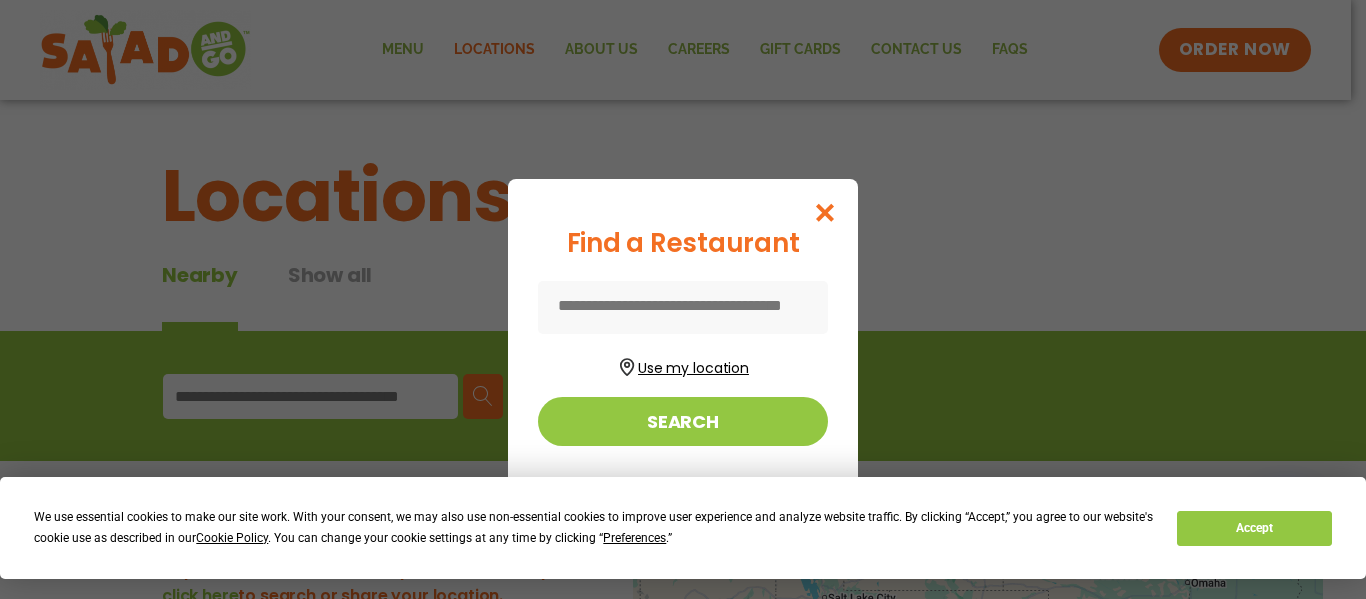 click on "Use my location" at bounding box center [683, 365] 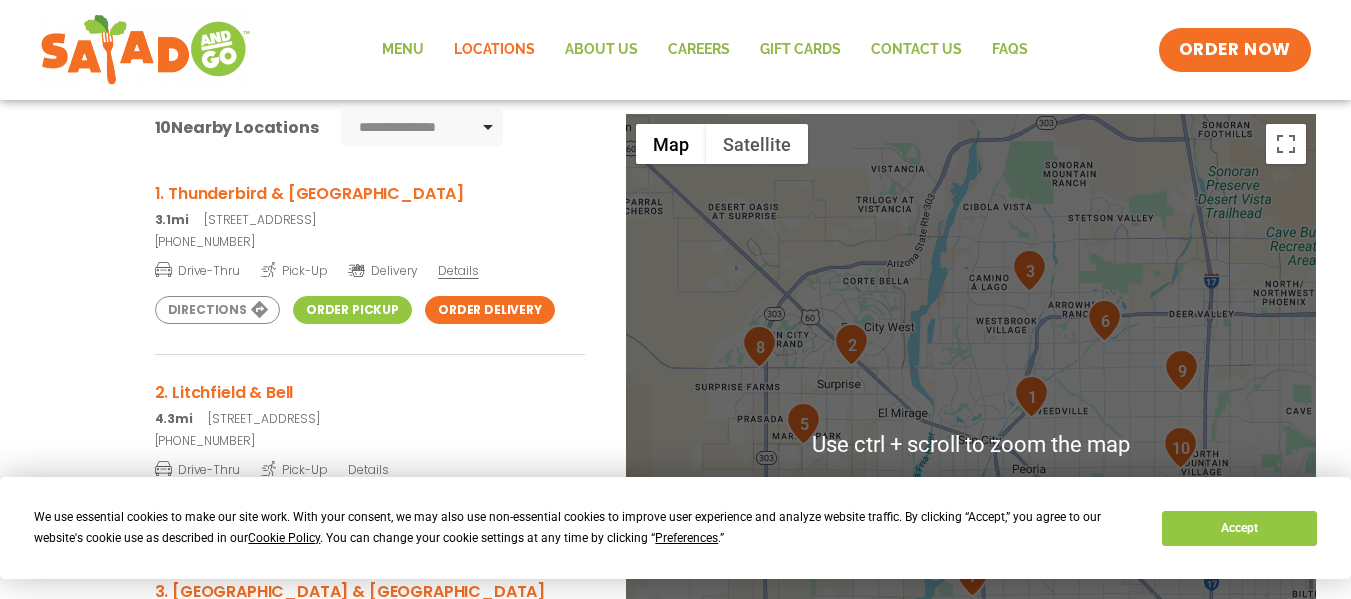 scroll, scrollTop: 400, scrollLeft: 0, axis: vertical 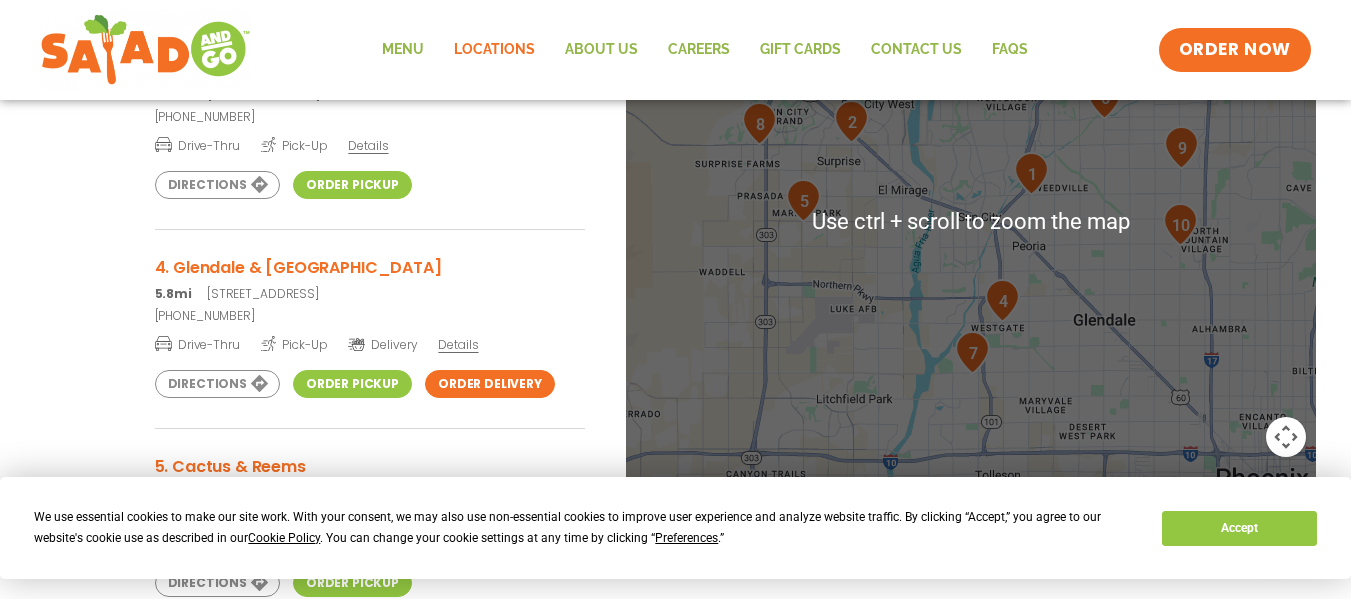 click at bounding box center (971, 222) 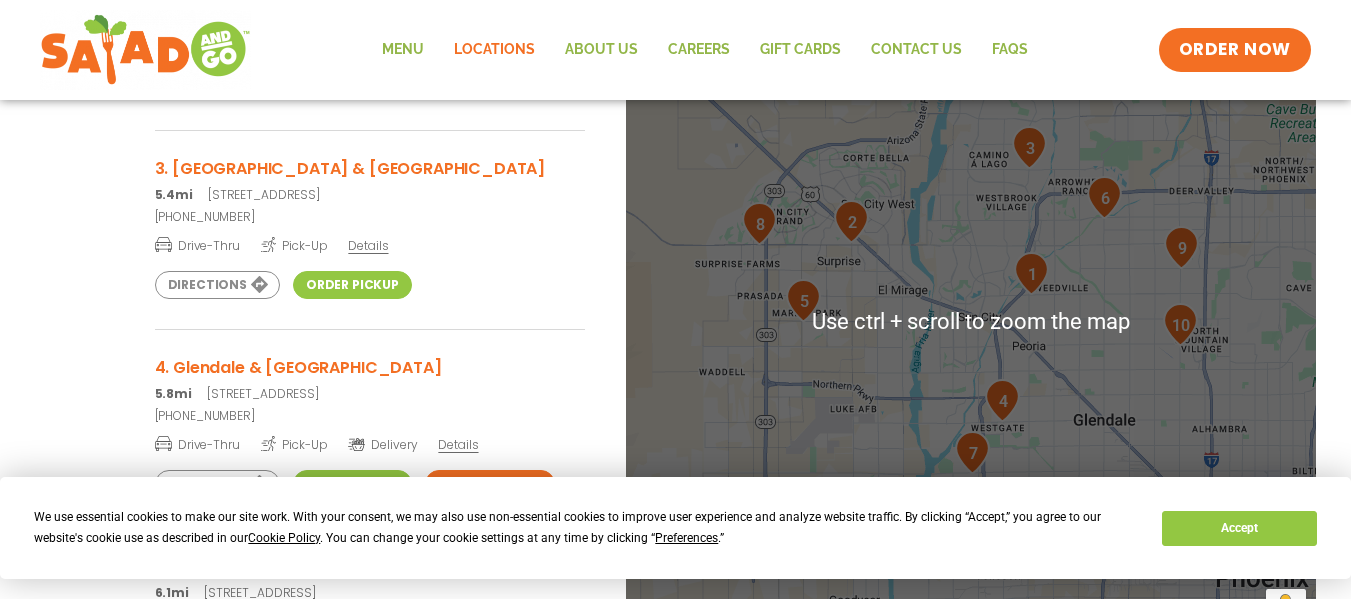 scroll, scrollTop: 600, scrollLeft: 0, axis: vertical 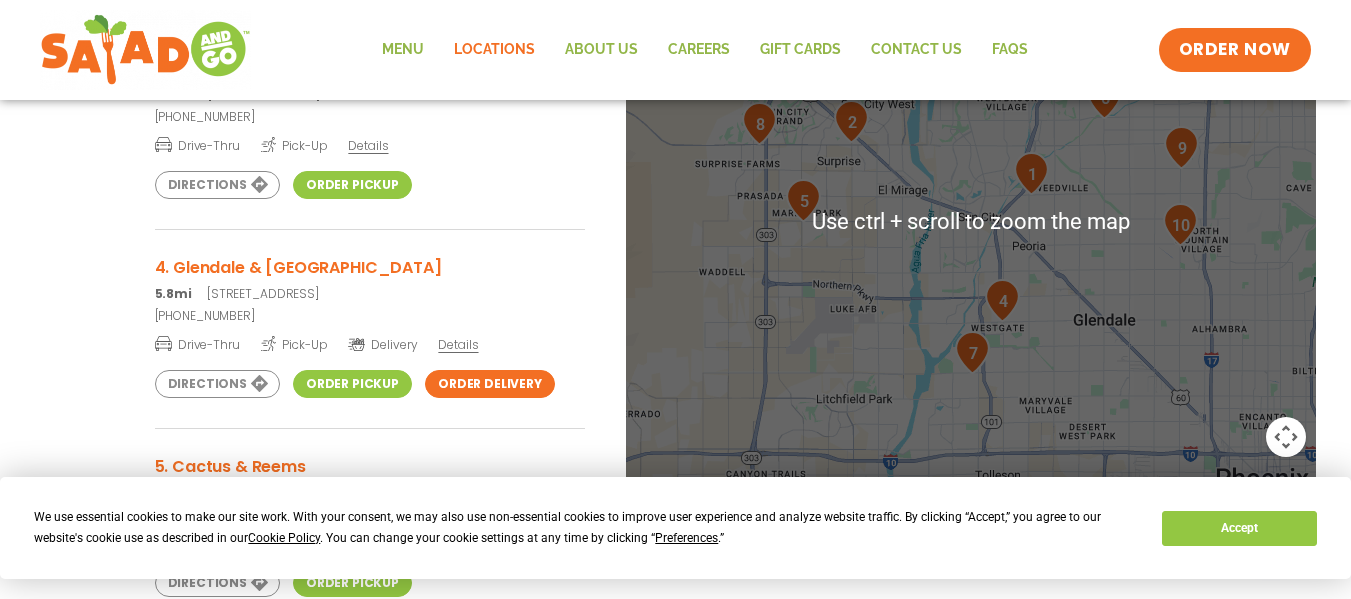 click at bounding box center [971, 222] 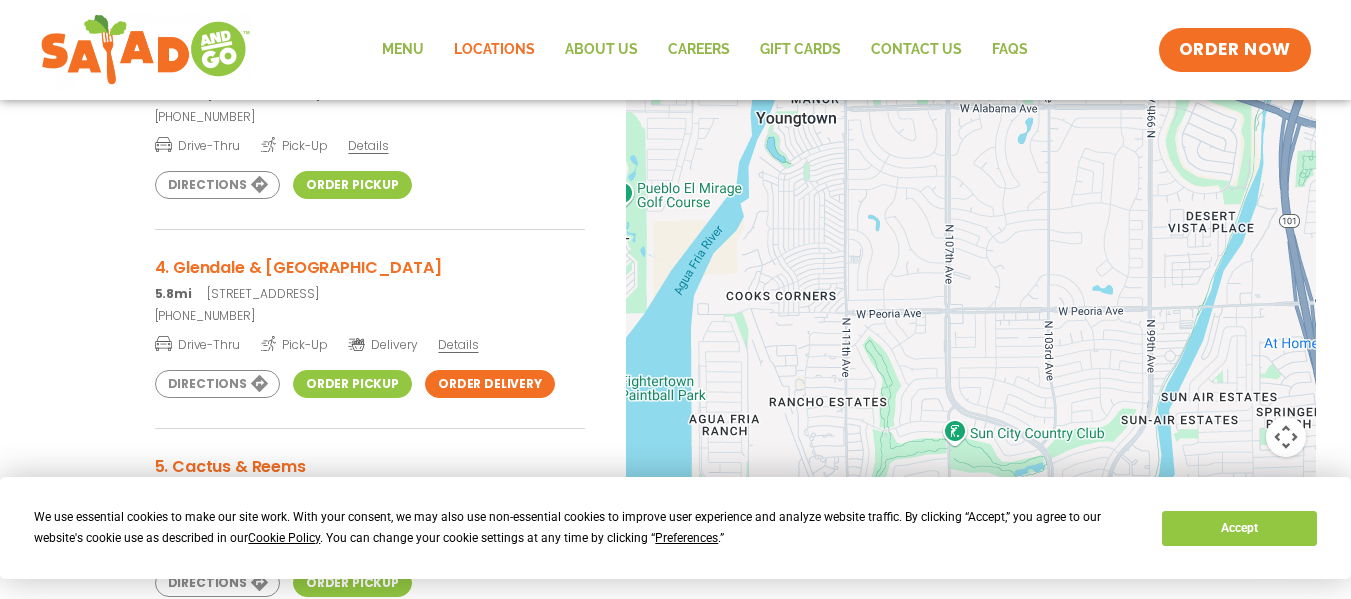 drag, startPoint x: 957, startPoint y: 199, endPoint x: 1009, endPoint y: 464, distance: 270.0537 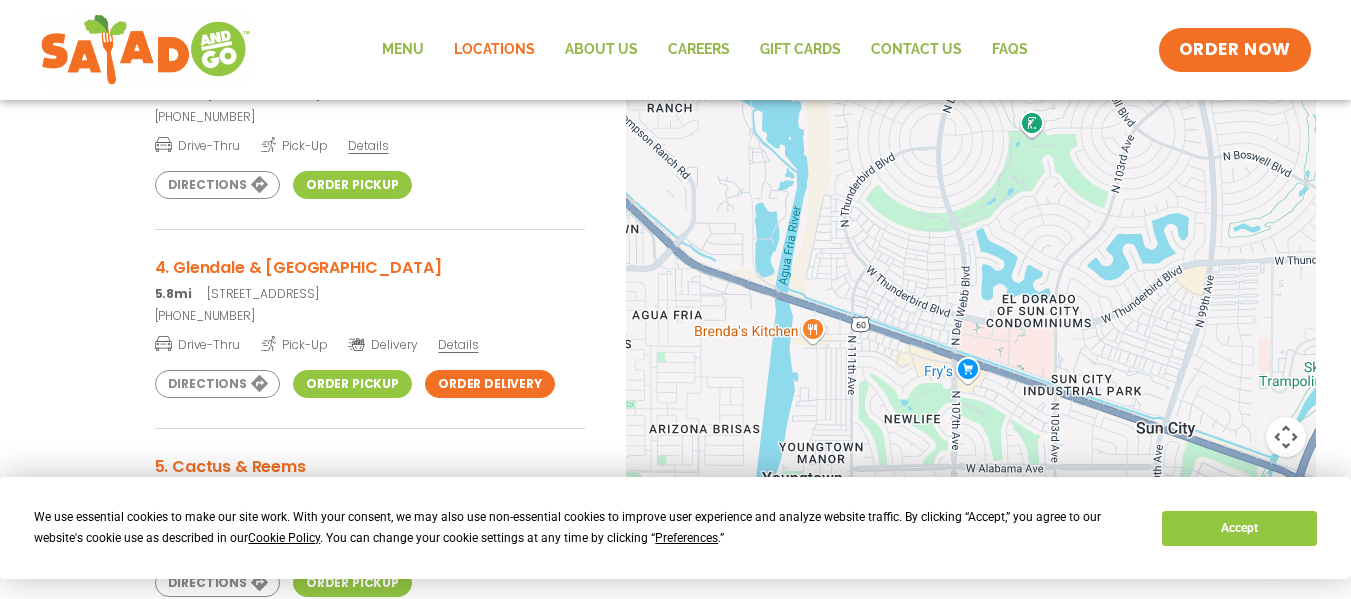 drag, startPoint x: 1028, startPoint y: 349, endPoint x: 1023, endPoint y: 646, distance: 297.04208 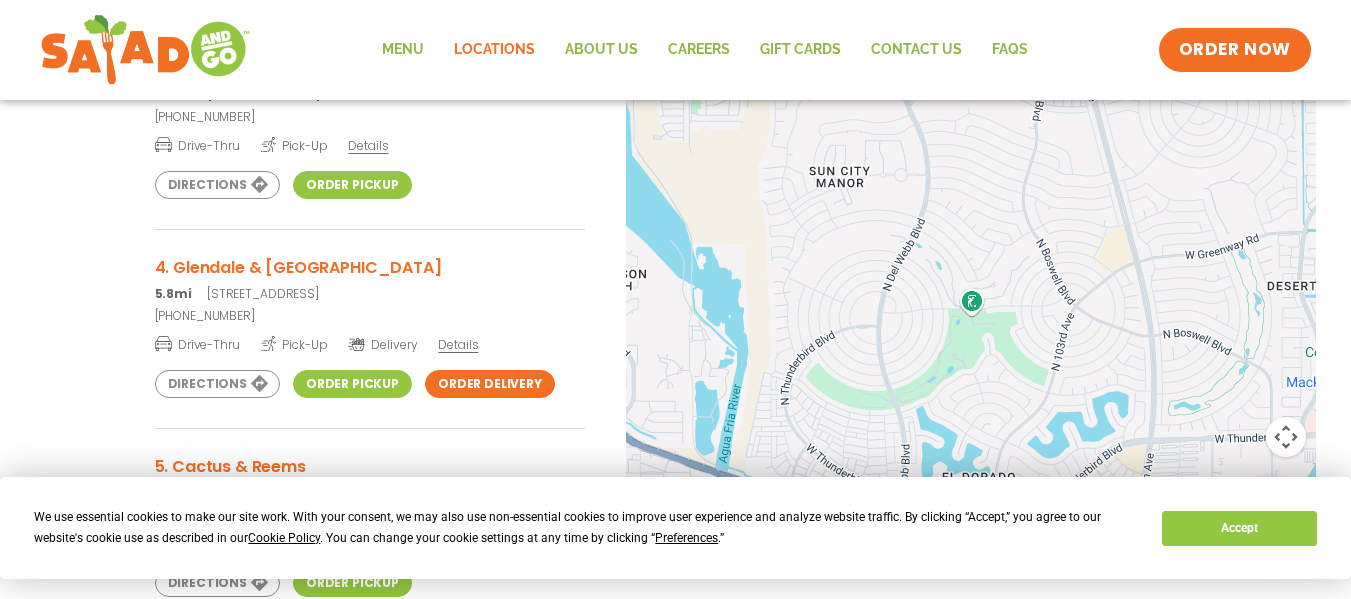 drag, startPoint x: 1062, startPoint y: 268, endPoint x: 1051, endPoint y: 323, distance: 56.089214 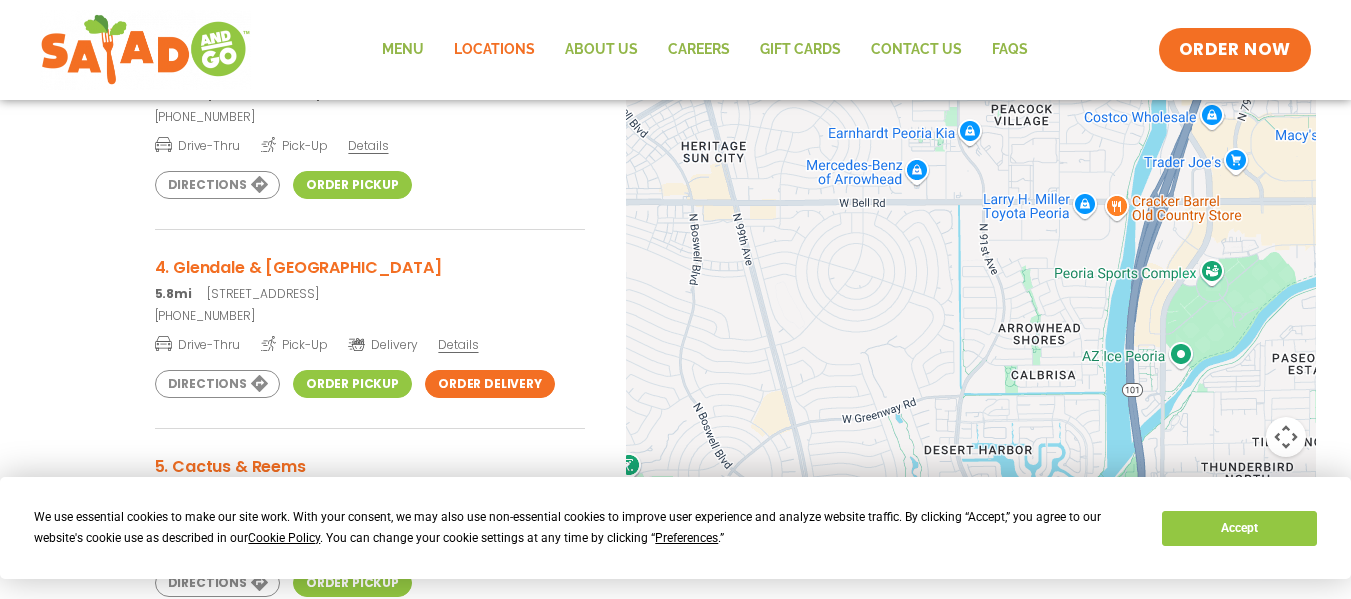 drag, startPoint x: 1061, startPoint y: 294, endPoint x: 716, endPoint y: 464, distance: 384.6102 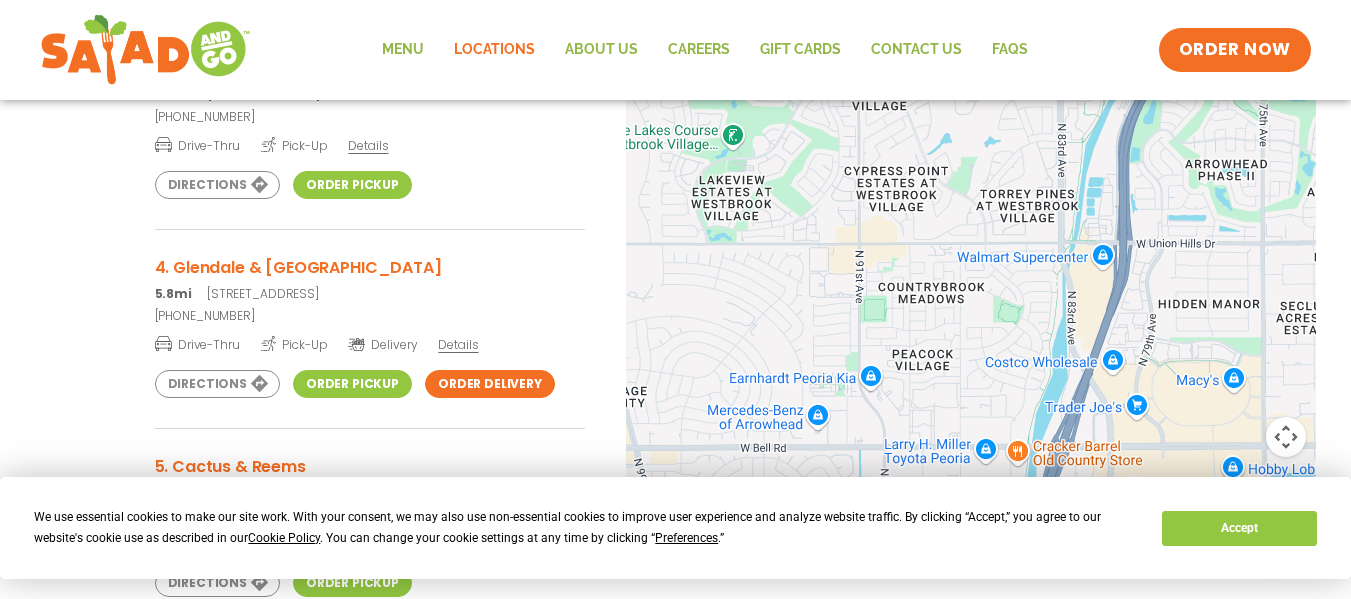 drag, startPoint x: 905, startPoint y: 255, endPoint x: 802, endPoint y: 506, distance: 271.3116 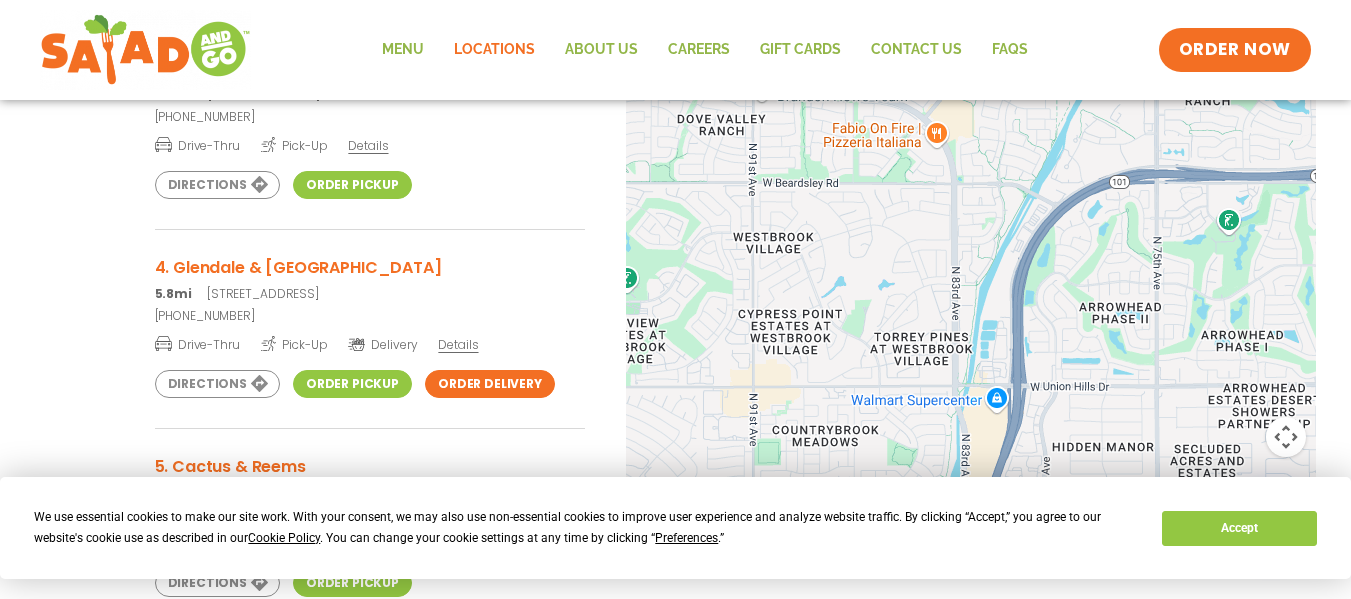 drag, startPoint x: 941, startPoint y: 326, endPoint x: 832, endPoint y: 469, distance: 179.80545 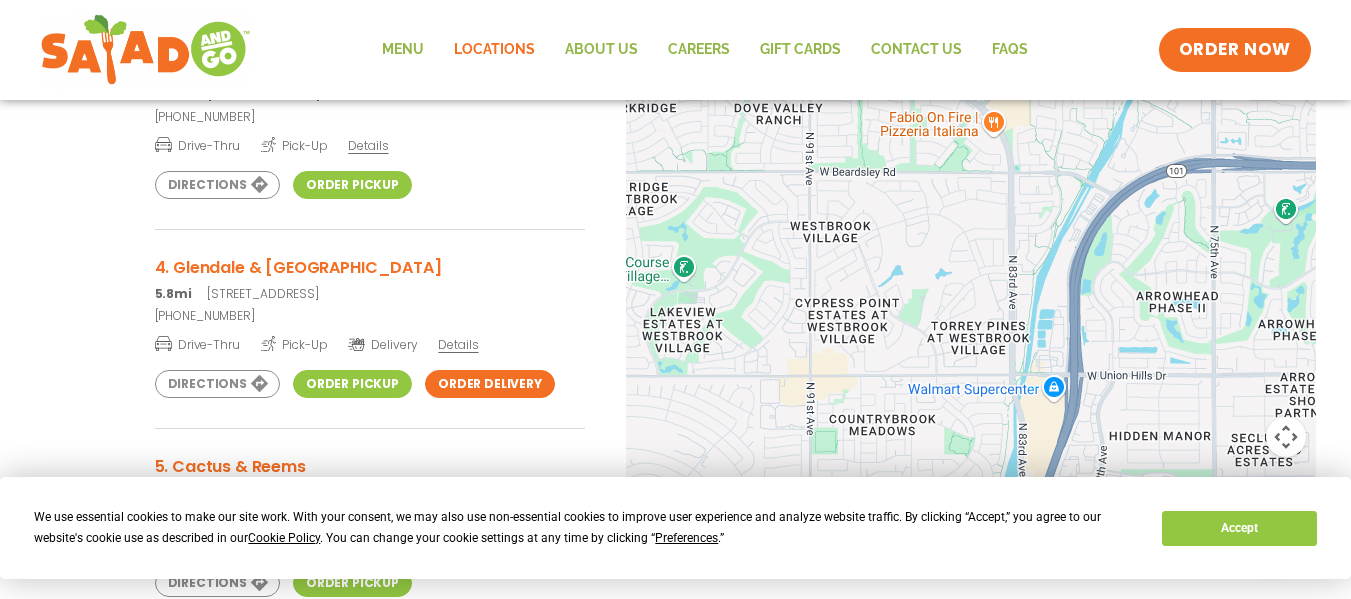 drag, startPoint x: 854, startPoint y: 332, endPoint x: 1030, endPoint y: 315, distance: 176.81912 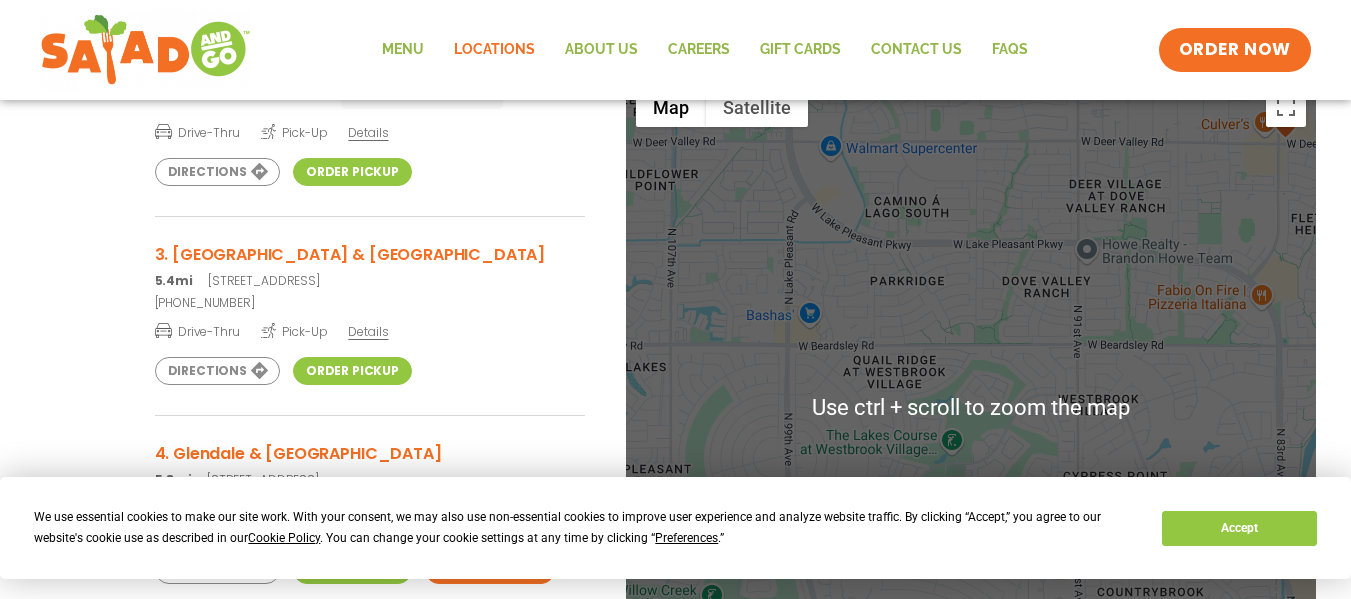 scroll, scrollTop: 400, scrollLeft: 0, axis: vertical 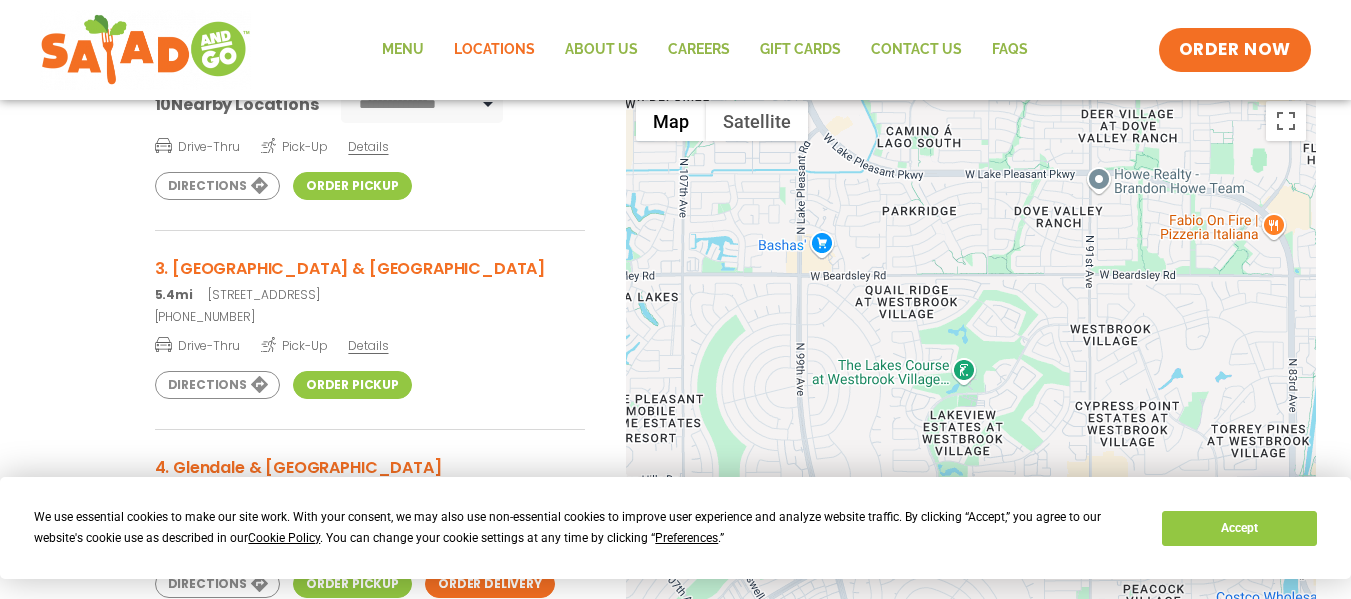 drag, startPoint x: 1098, startPoint y: 392, endPoint x: 1110, endPoint y: 304, distance: 88.814415 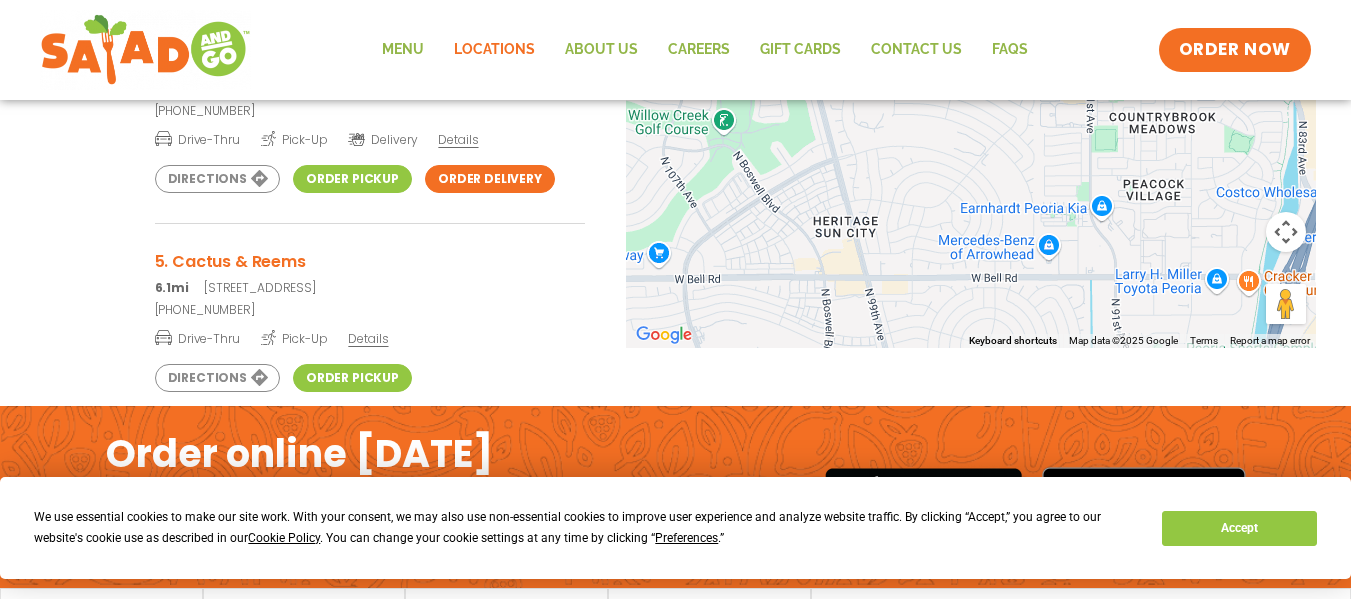 scroll, scrollTop: 800, scrollLeft: 0, axis: vertical 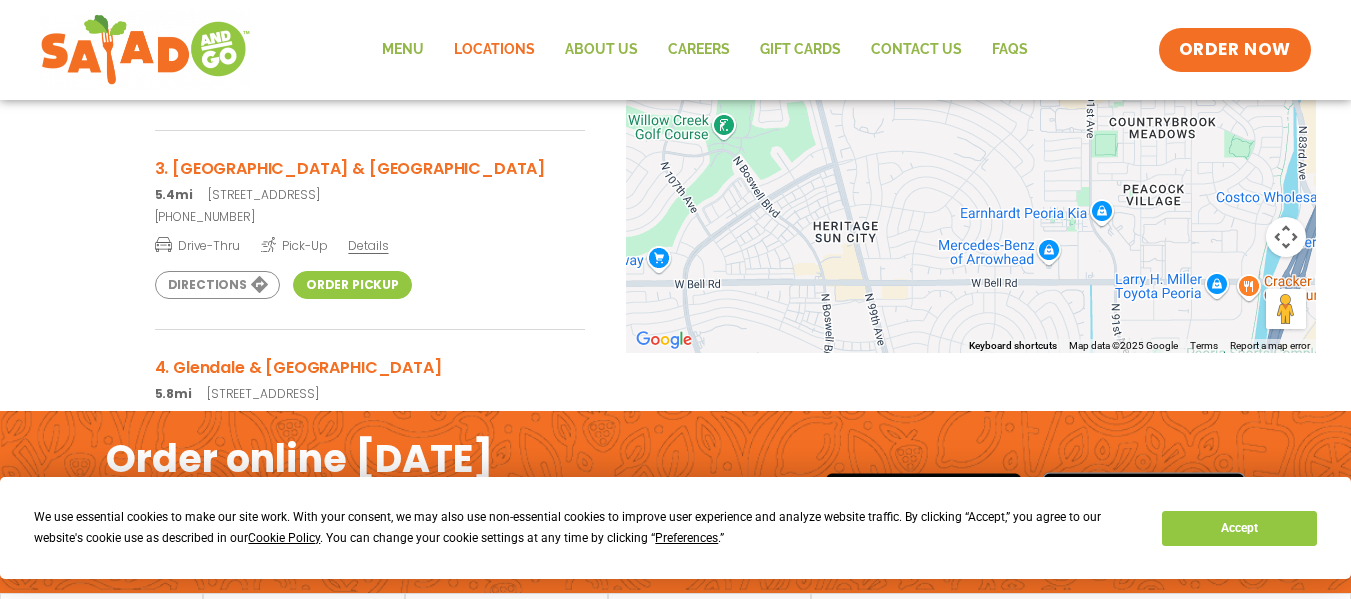 click on "Directions" at bounding box center [217, 285] 